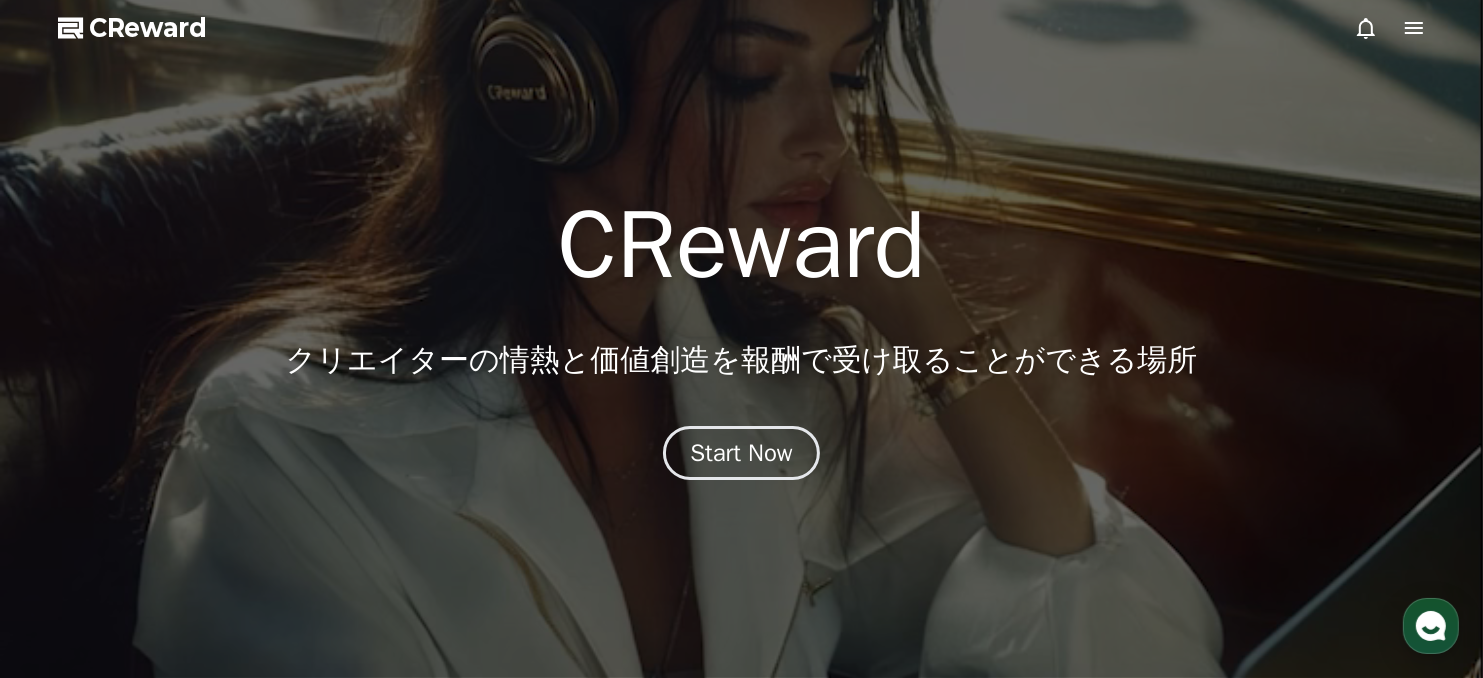 scroll, scrollTop: 0, scrollLeft: 0, axis: both 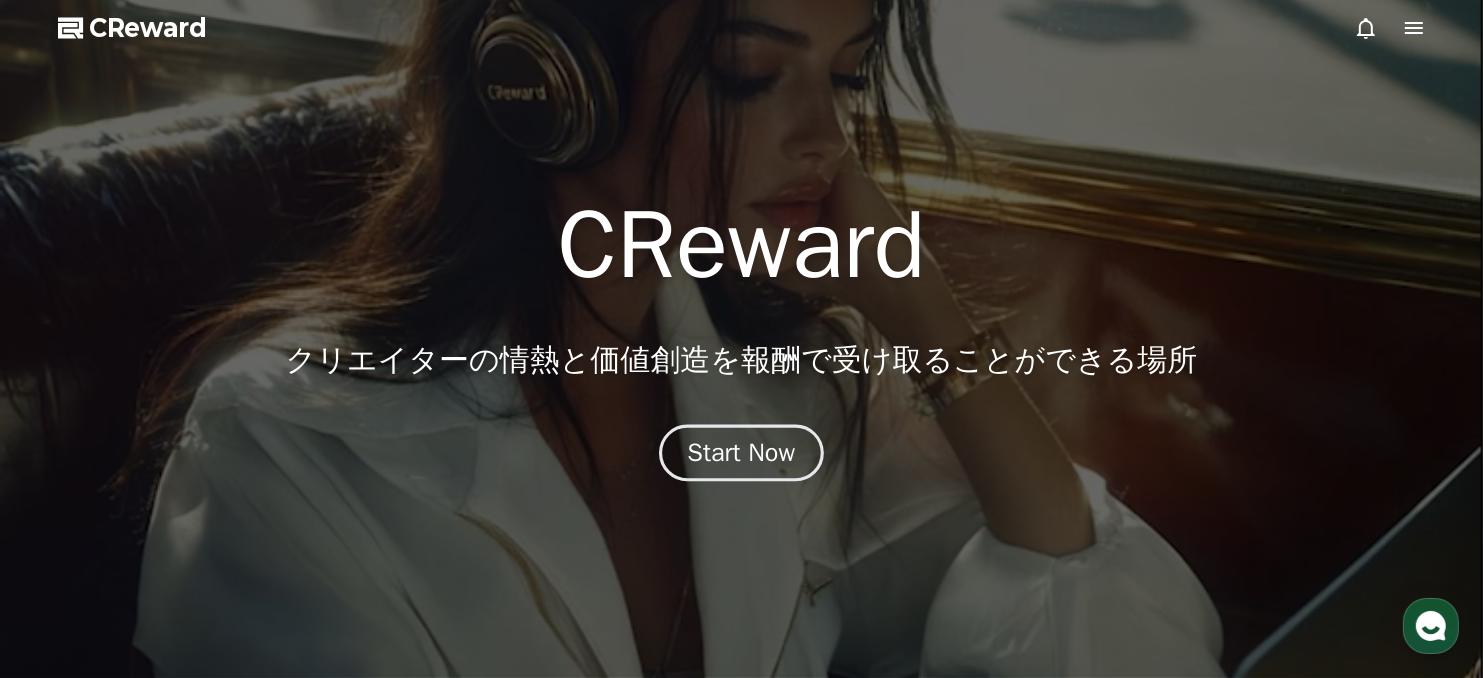 click on "Start Now" at bounding box center (742, 453) 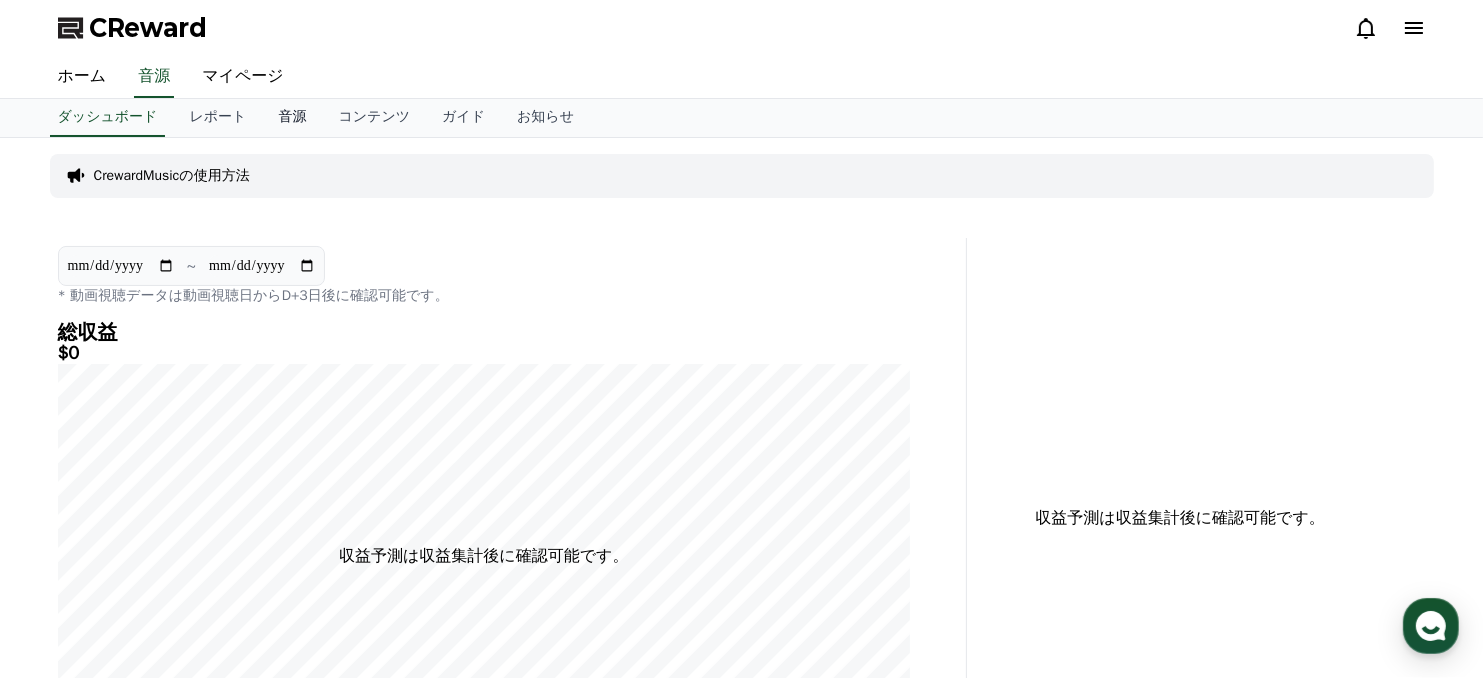 click on "音源" at bounding box center [292, 118] 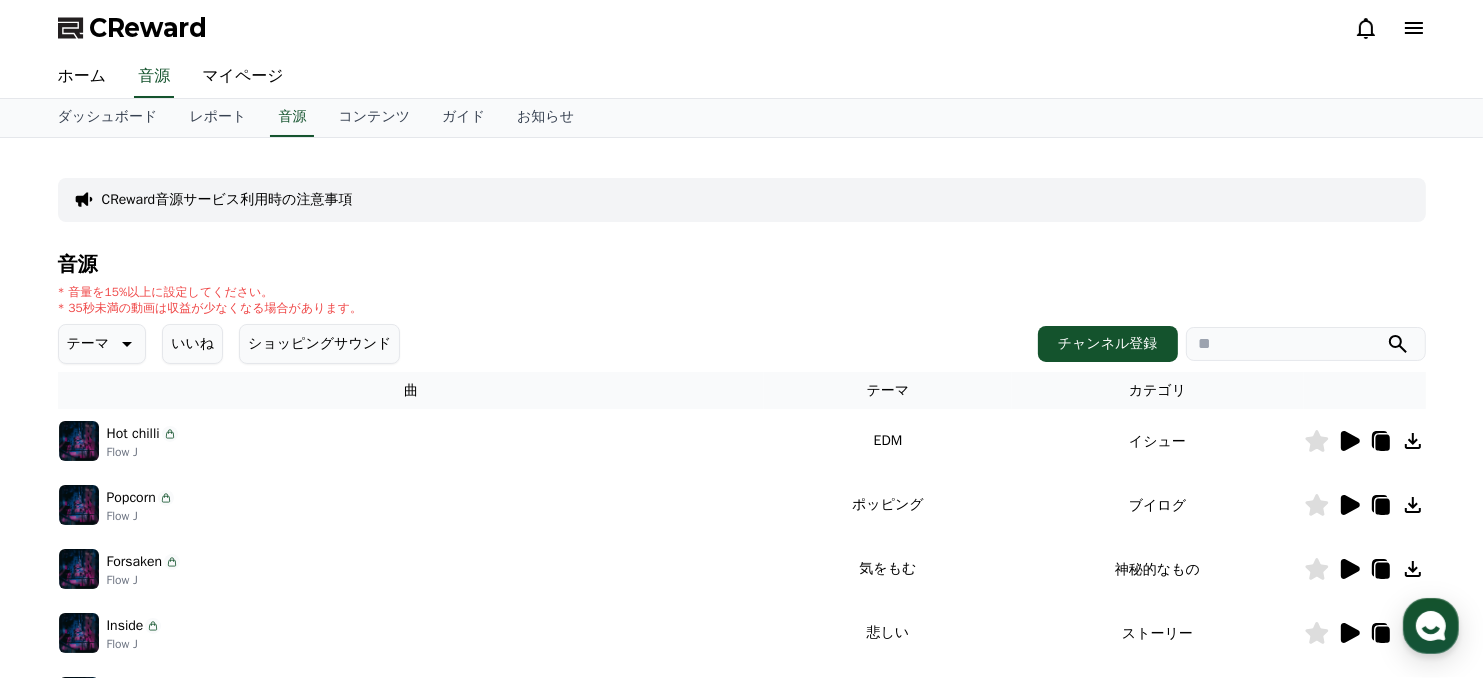 click 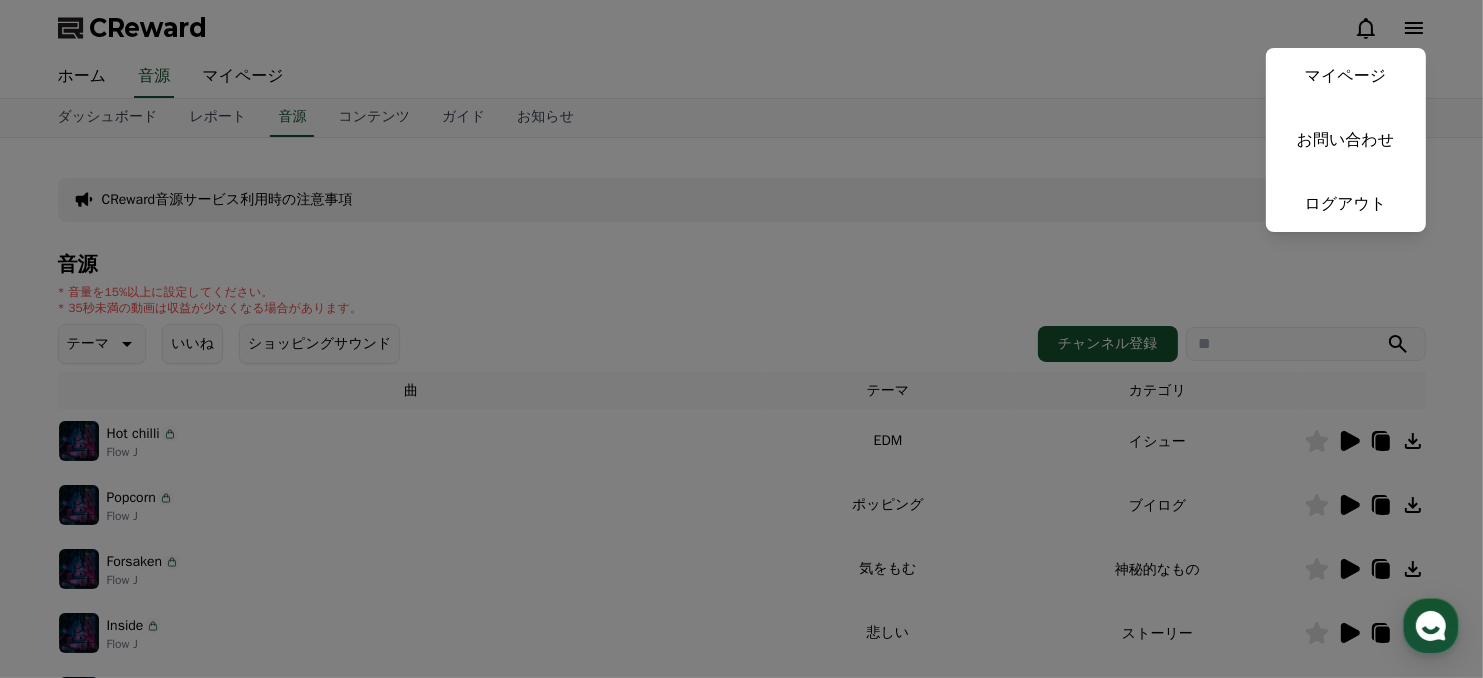 click at bounding box center (741, 339) 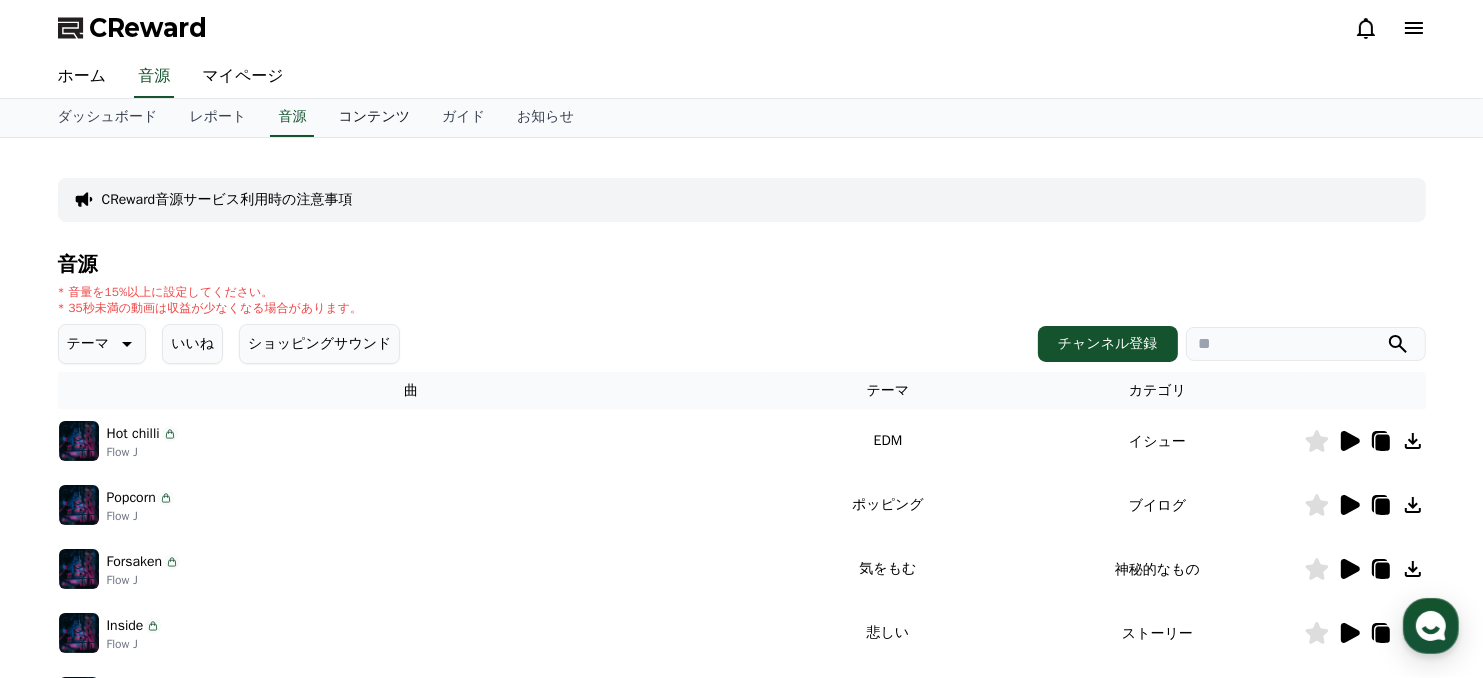click on "コンテンツ" at bounding box center (374, 118) 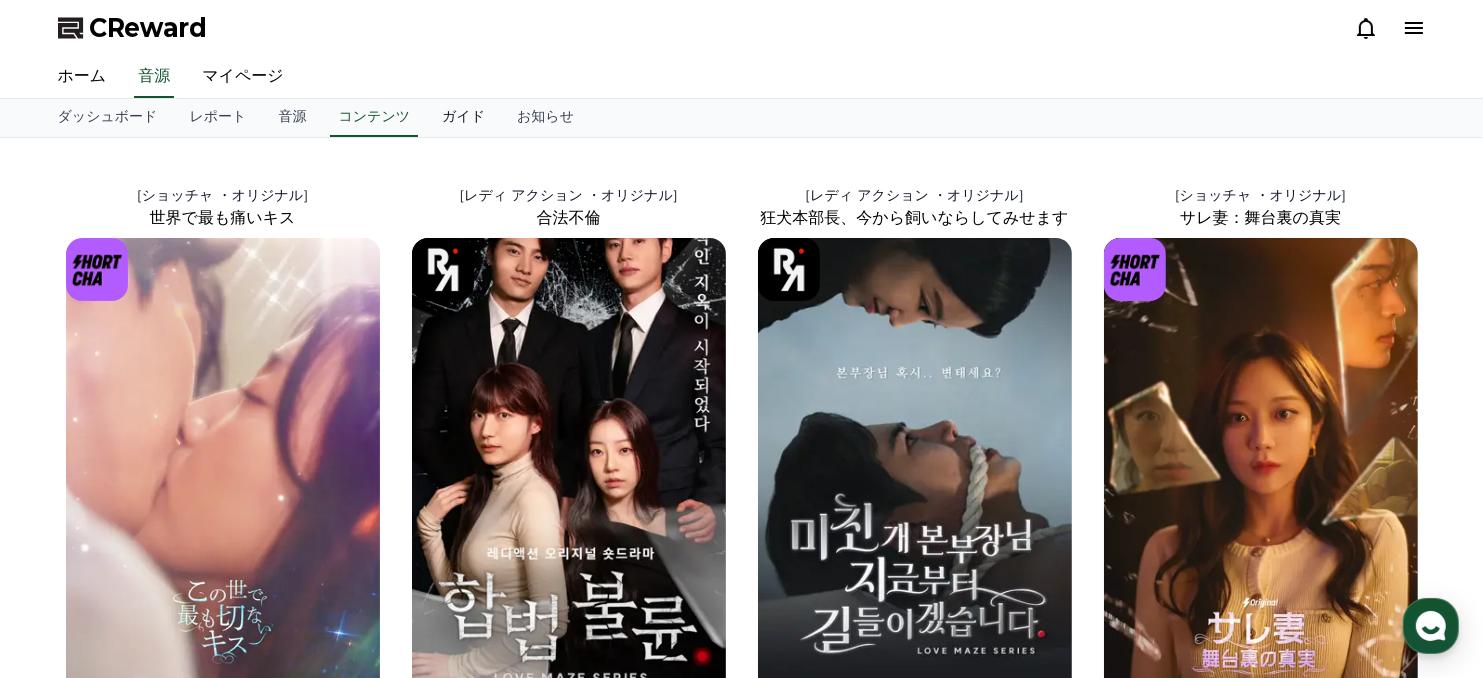 click on "ガイド" at bounding box center (463, 118) 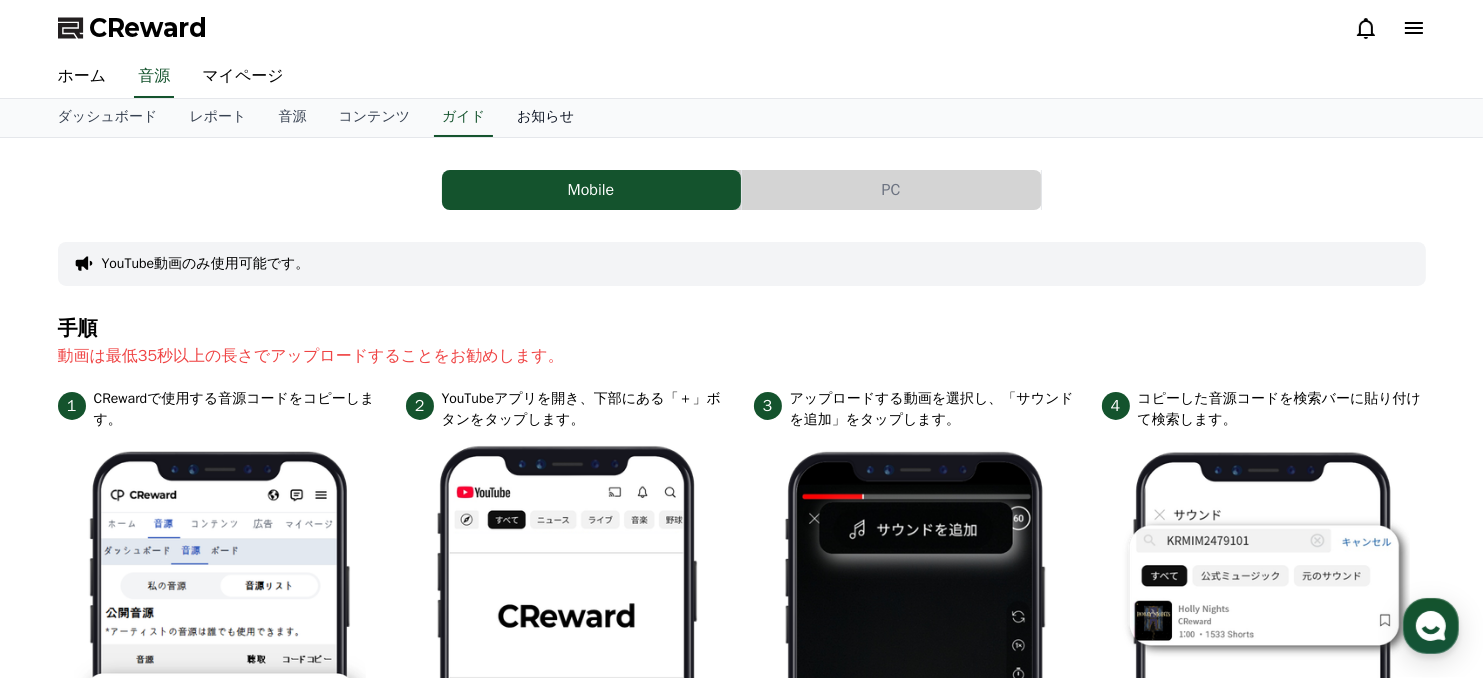 click on "お知らせ" at bounding box center [545, 118] 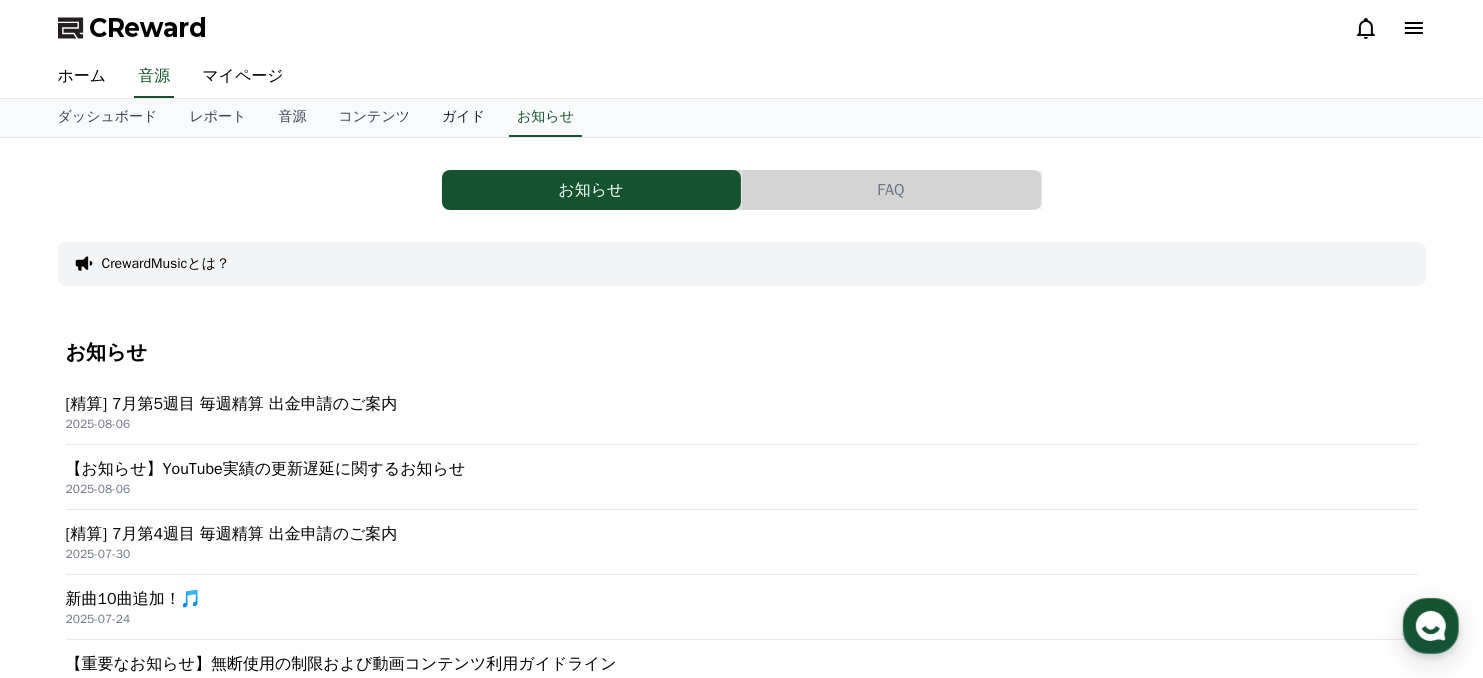 click on "ガイド" at bounding box center [463, 118] 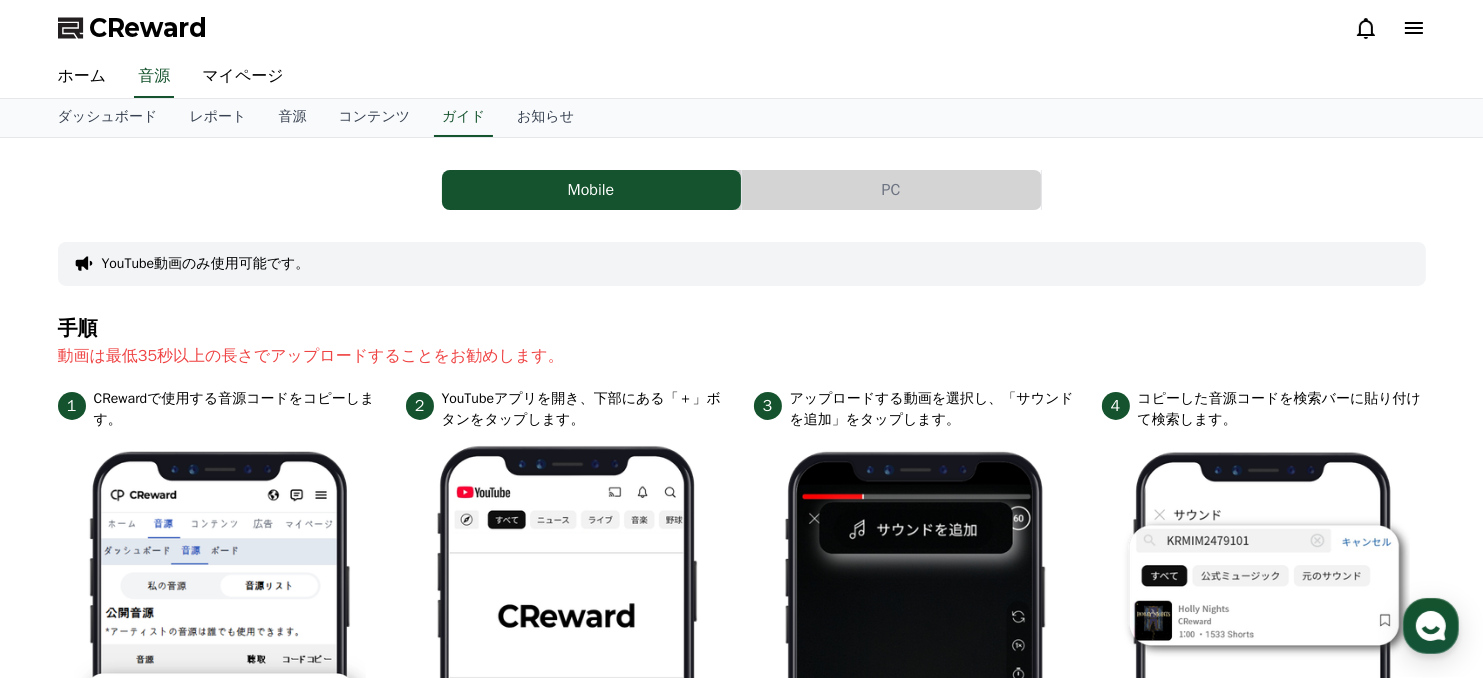 click on "PC" at bounding box center [891, 190] 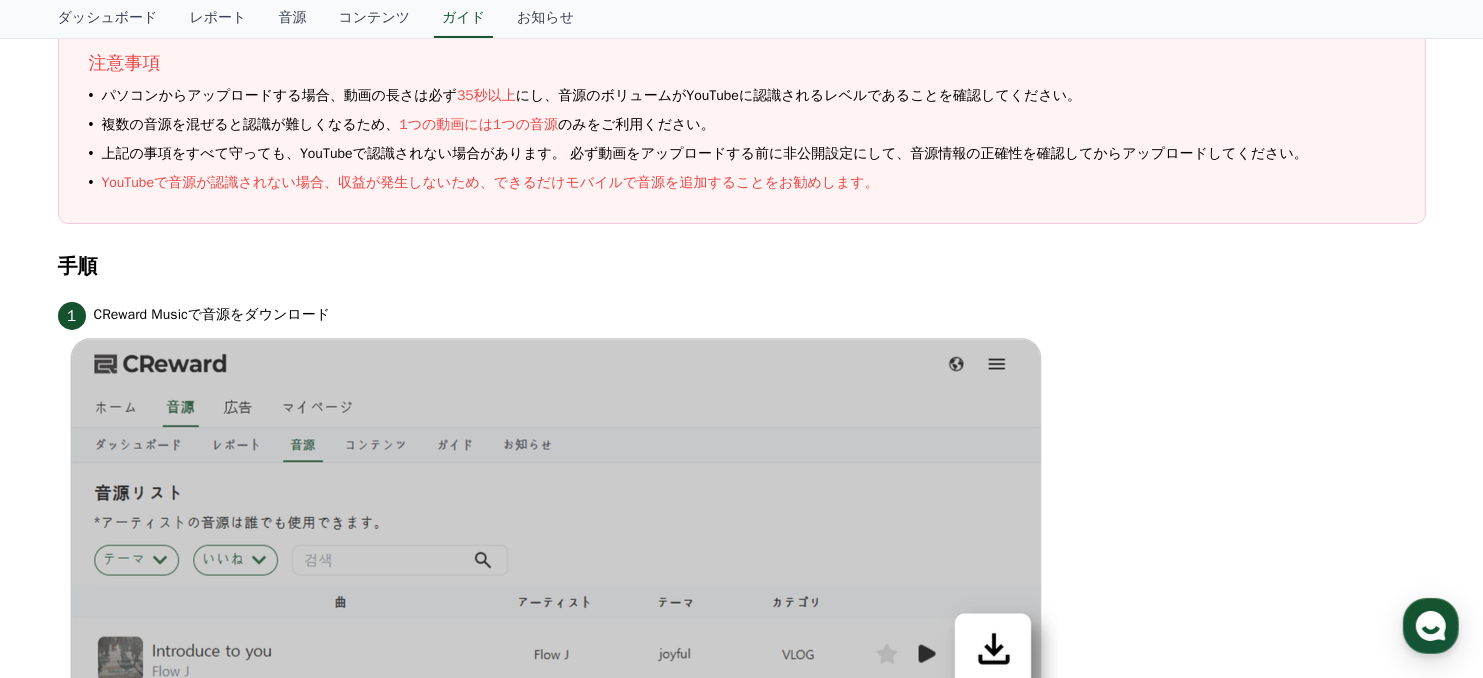 scroll, scrollTop: 0, scrollLeft: 0, axis: both 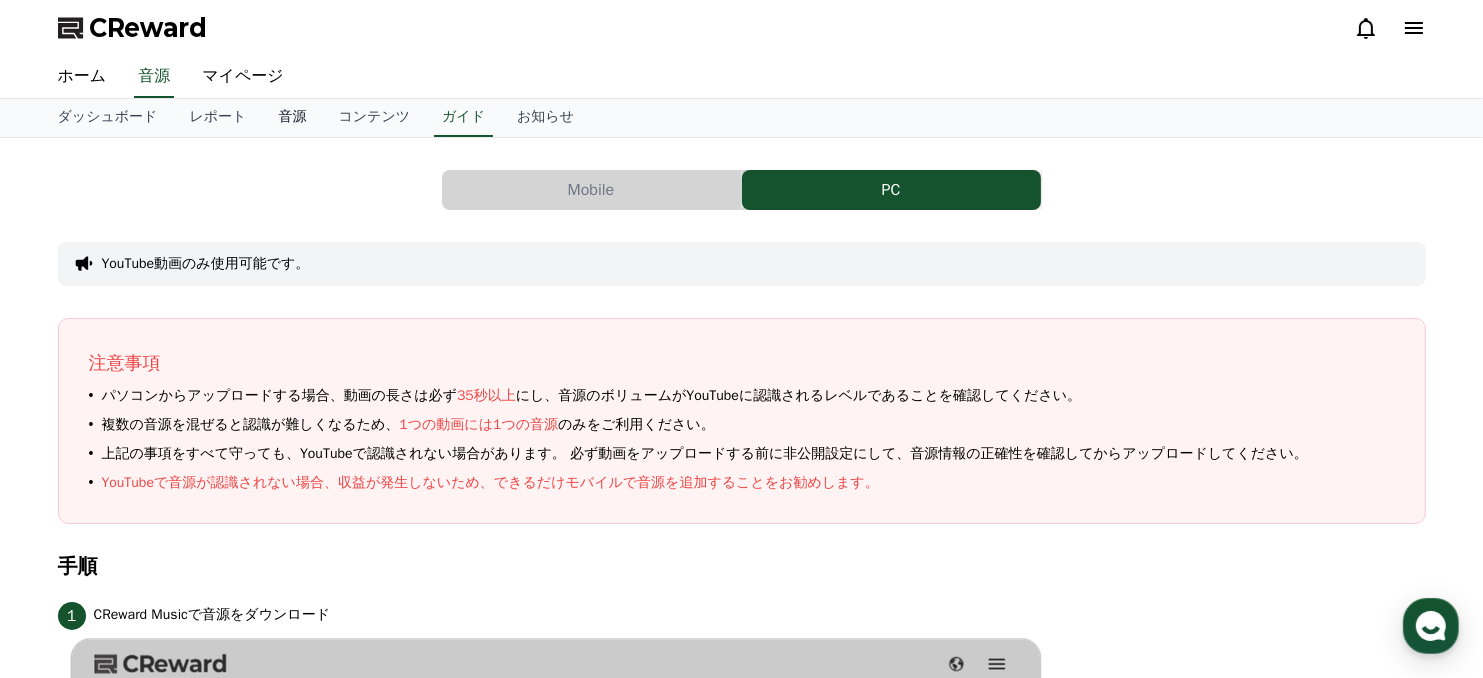 click on "音源" at bounding box center (292, 118) 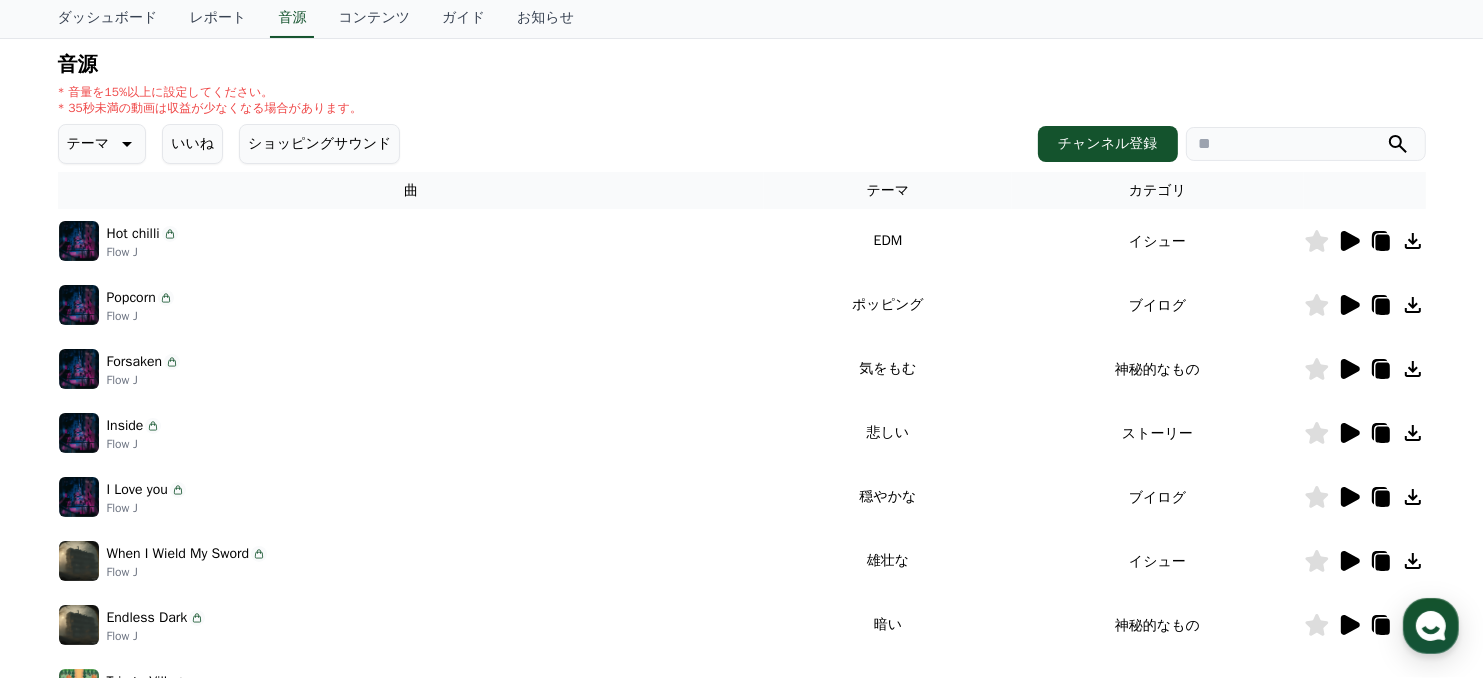 scroll, scrollTop: 200, scrollLeft: 0, axis: vertical 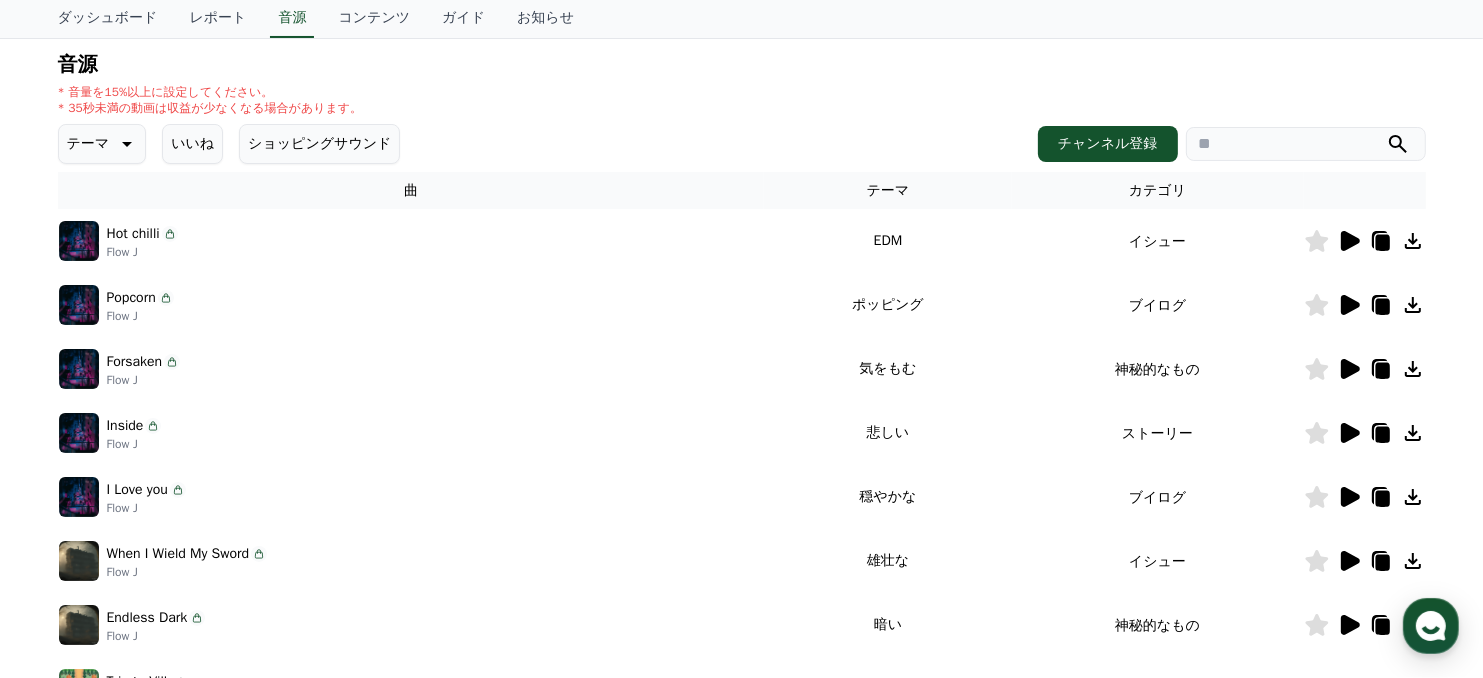 click at bounding box center (79, 241) 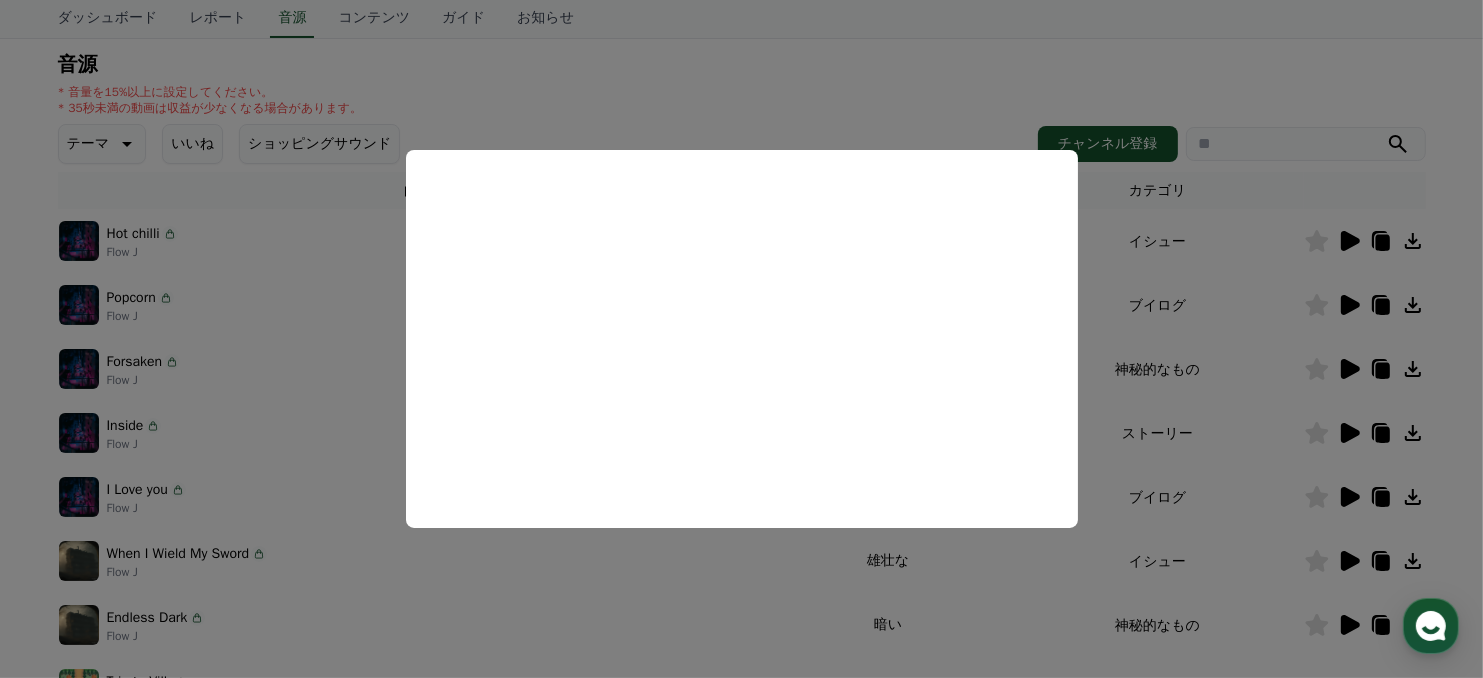 click at bounding box center (741, 339) 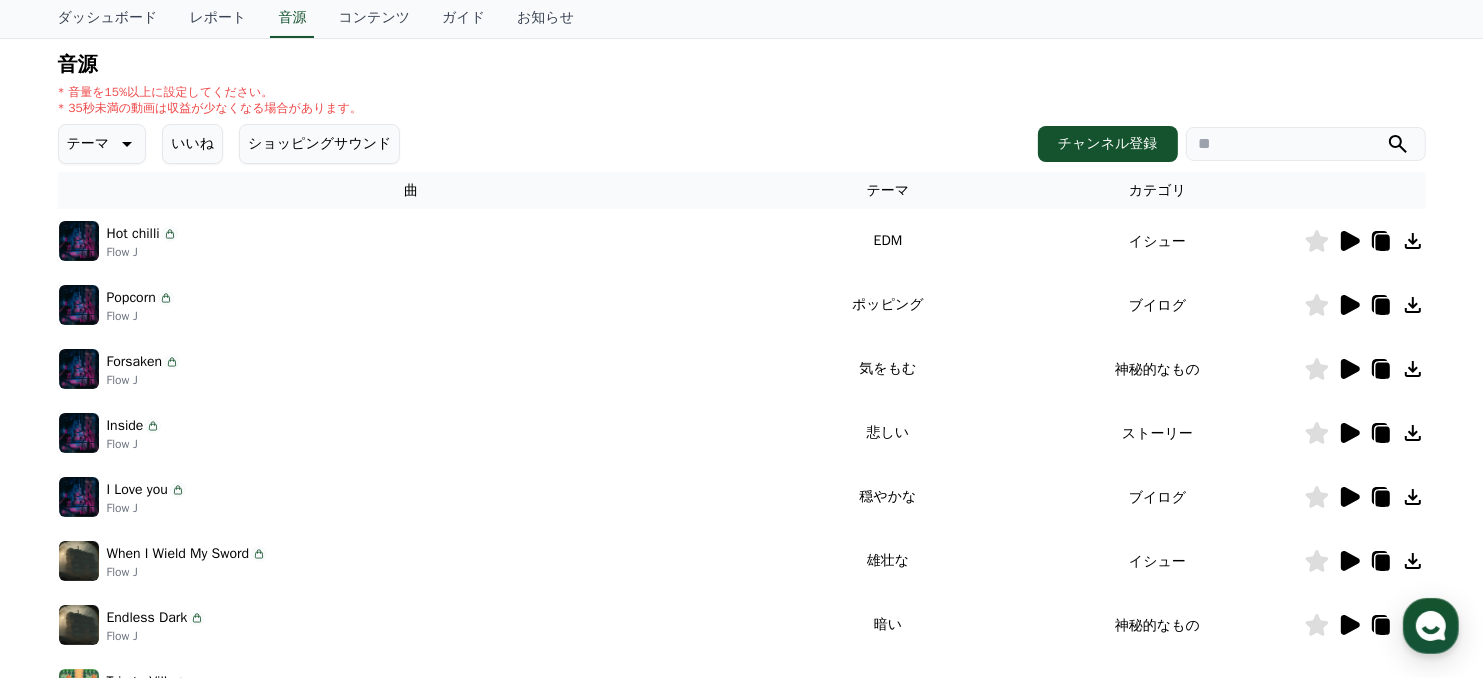 click 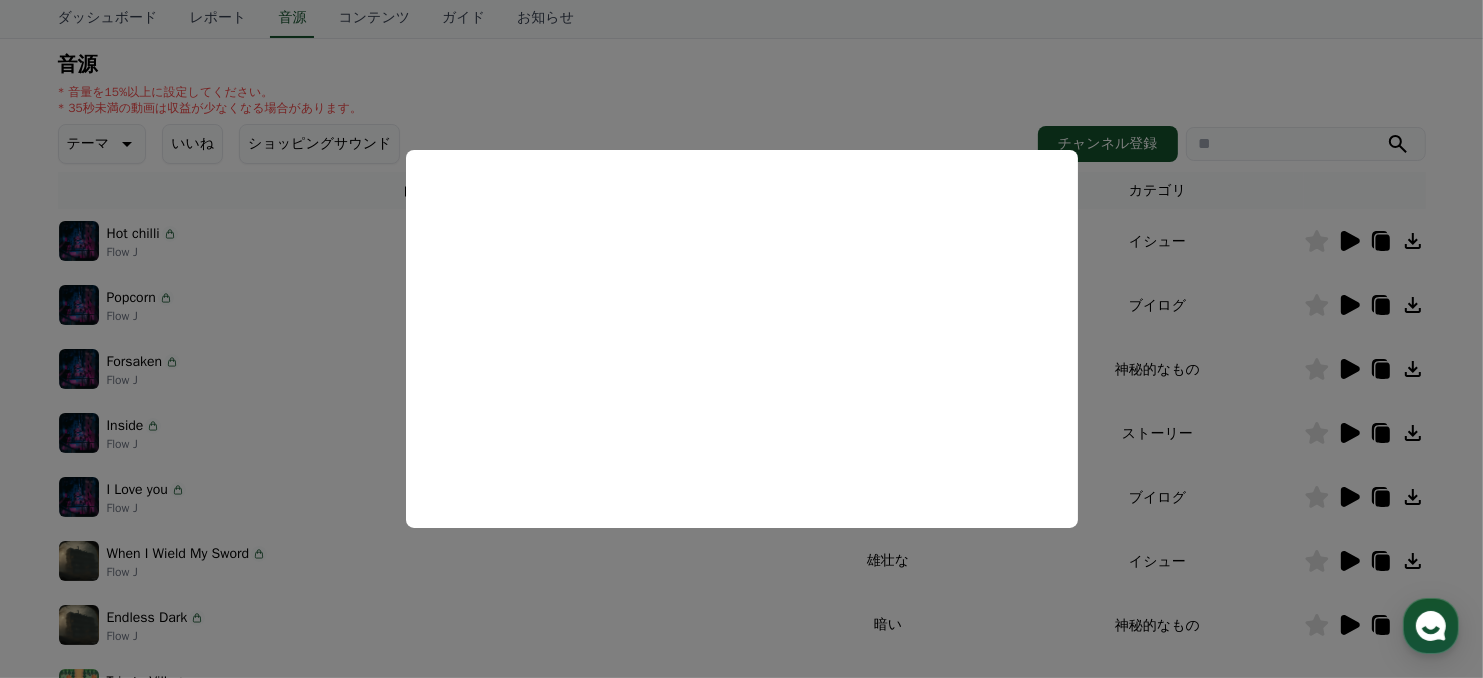 click at bounding box center [741, 339] 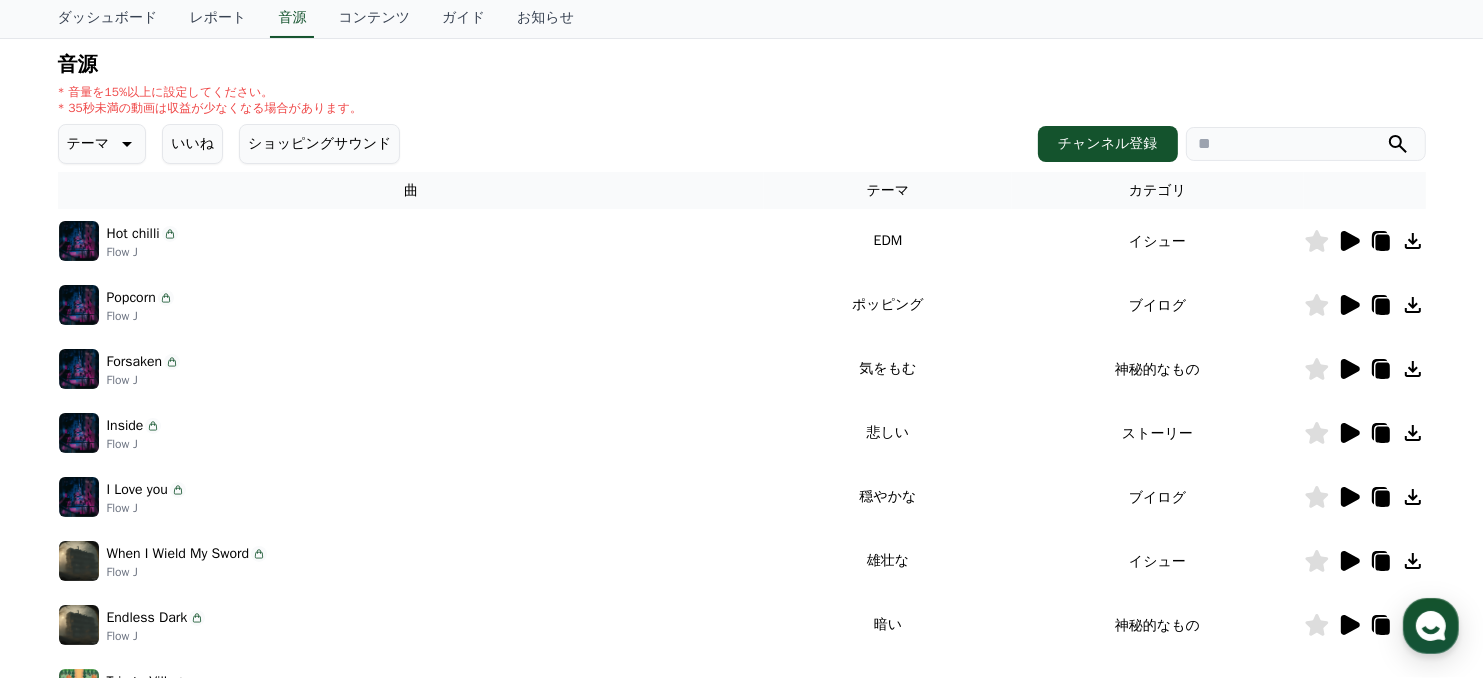click 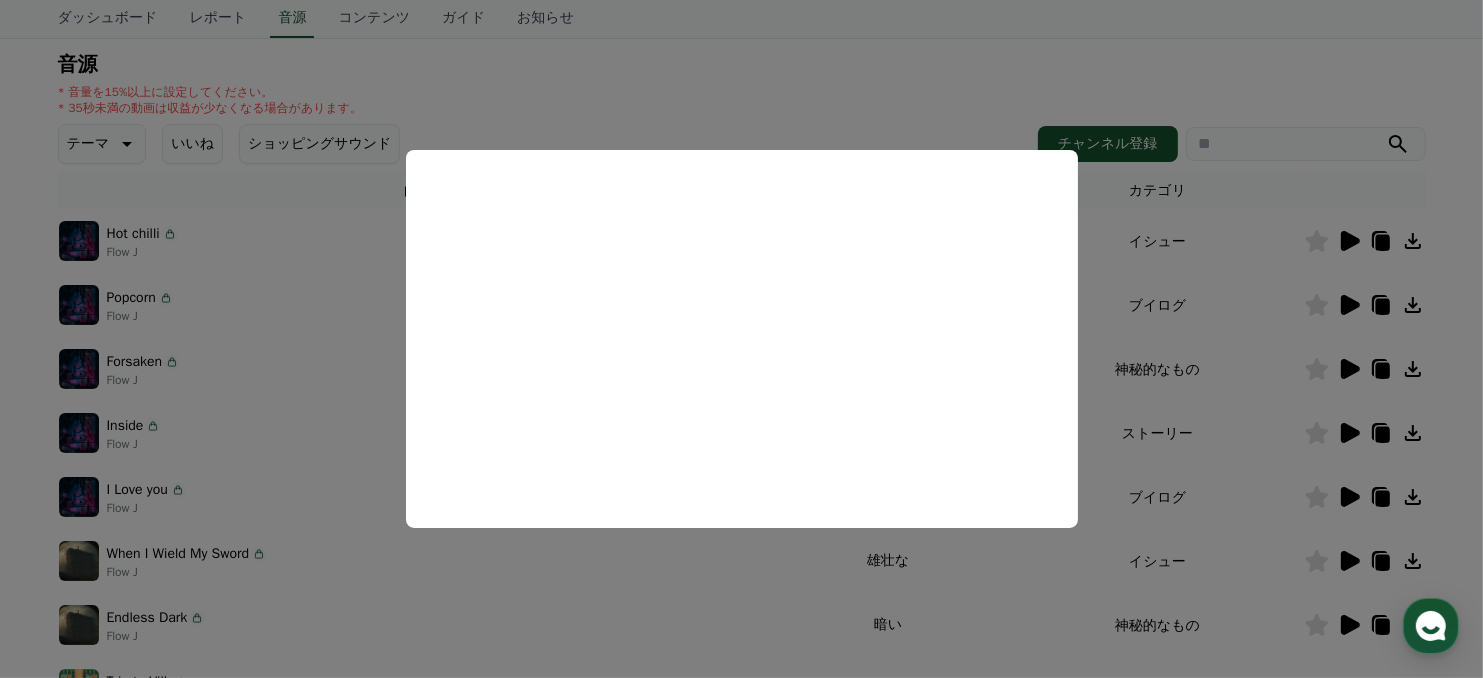 click at bounding box center (741, 339) 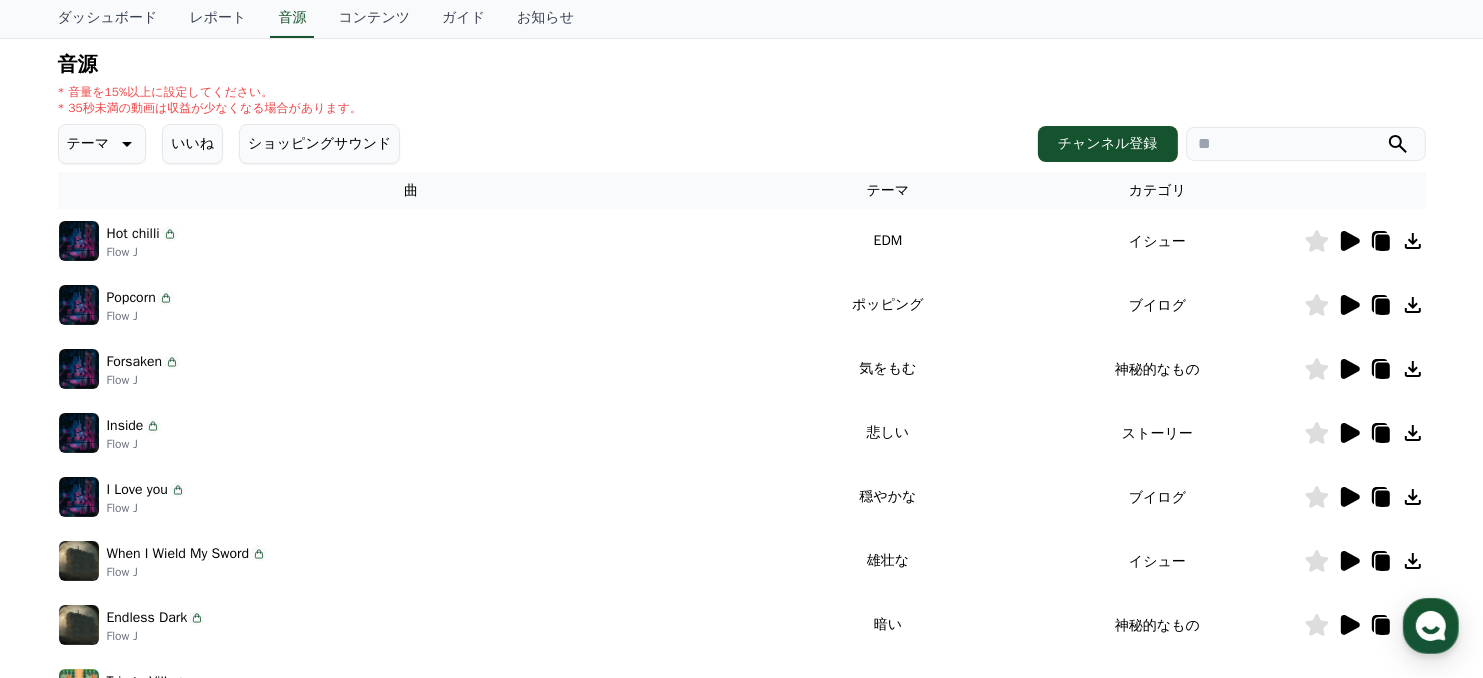 click 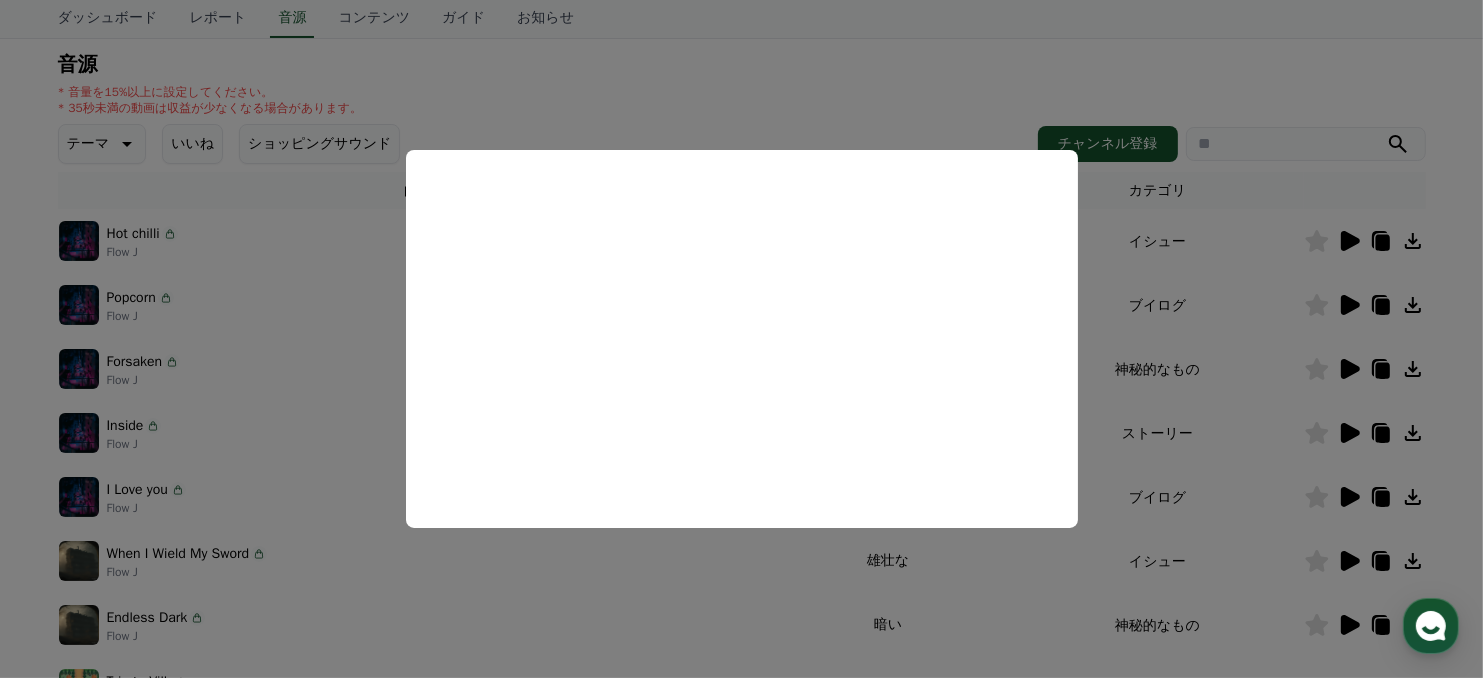click at bounding box center [741, 339] 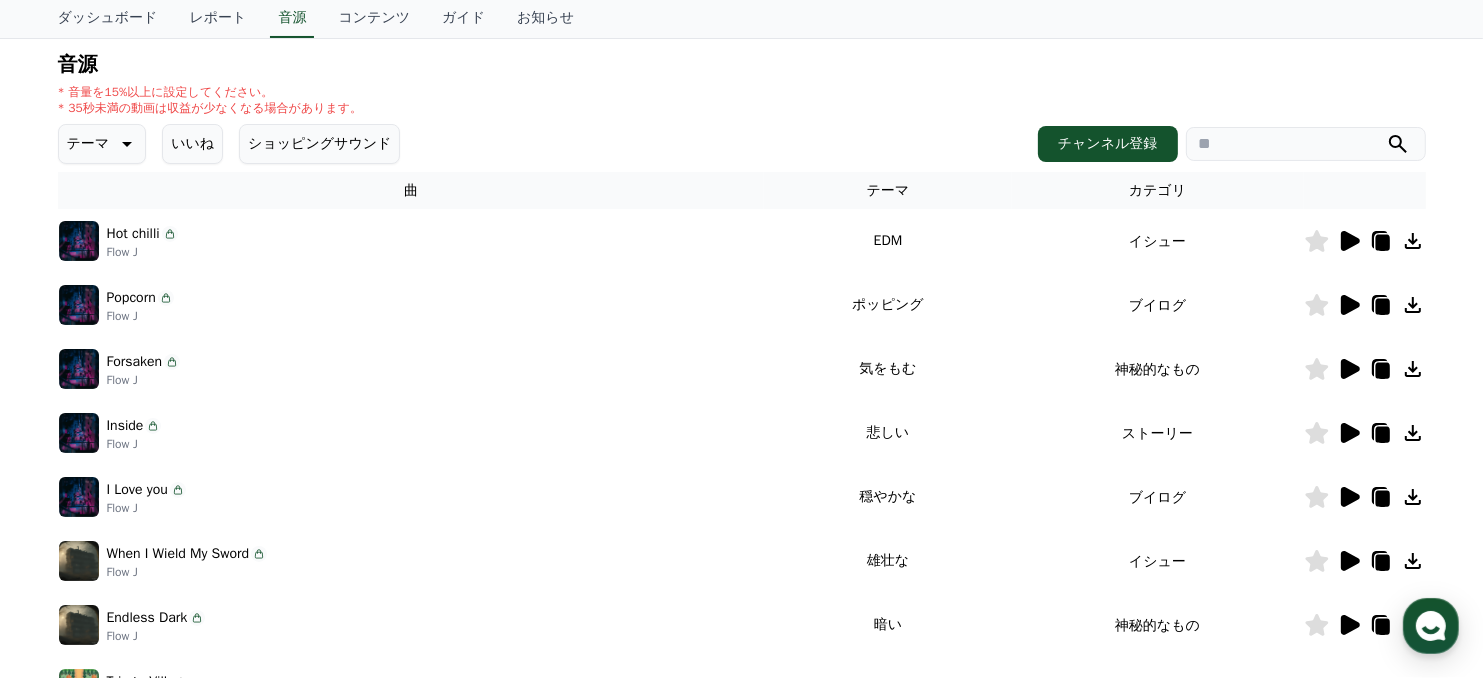 click 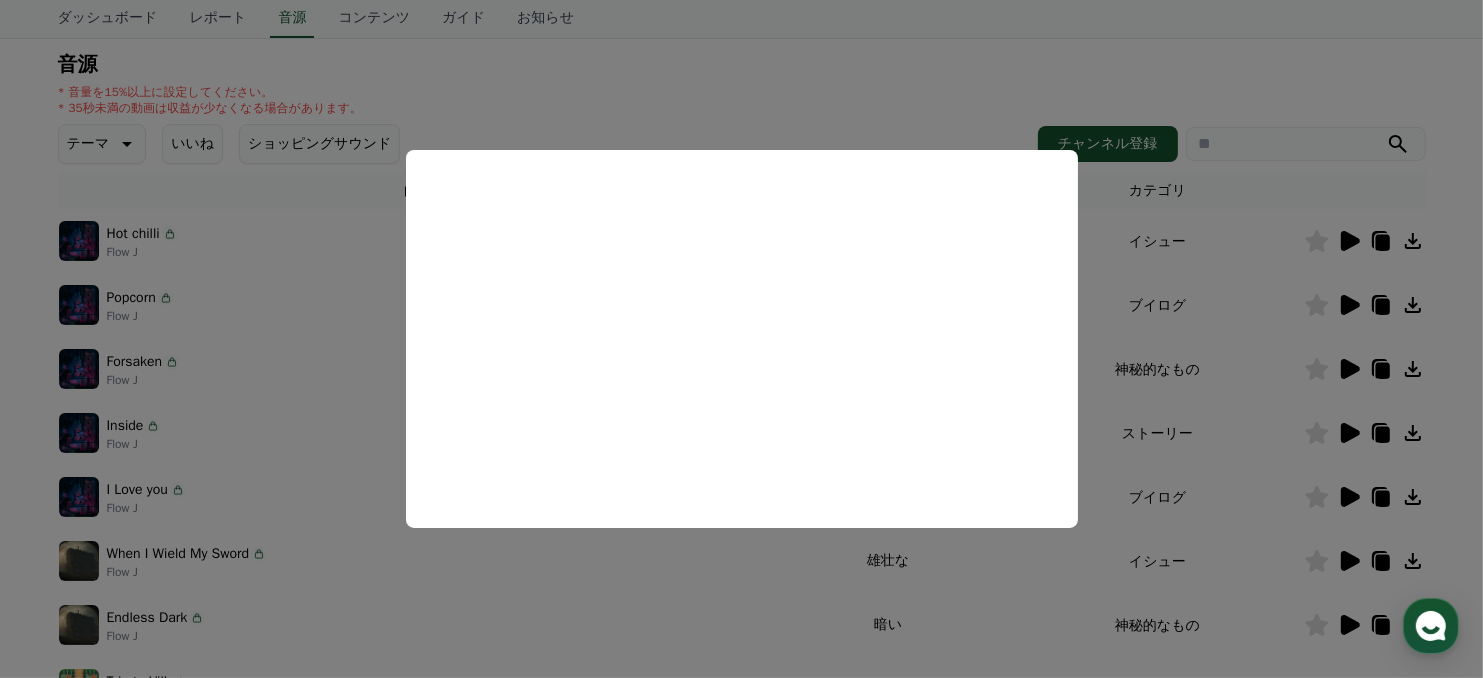 click at bounding box center [741, 339] 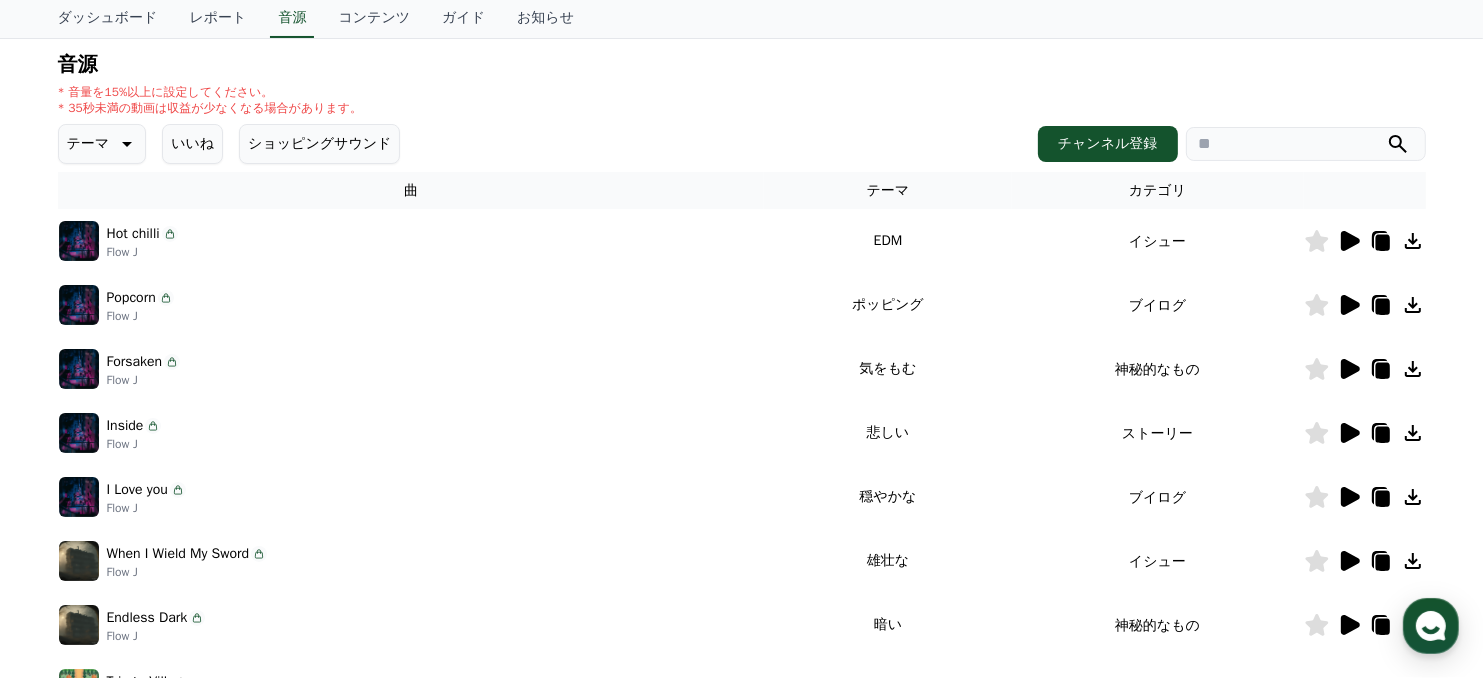 click 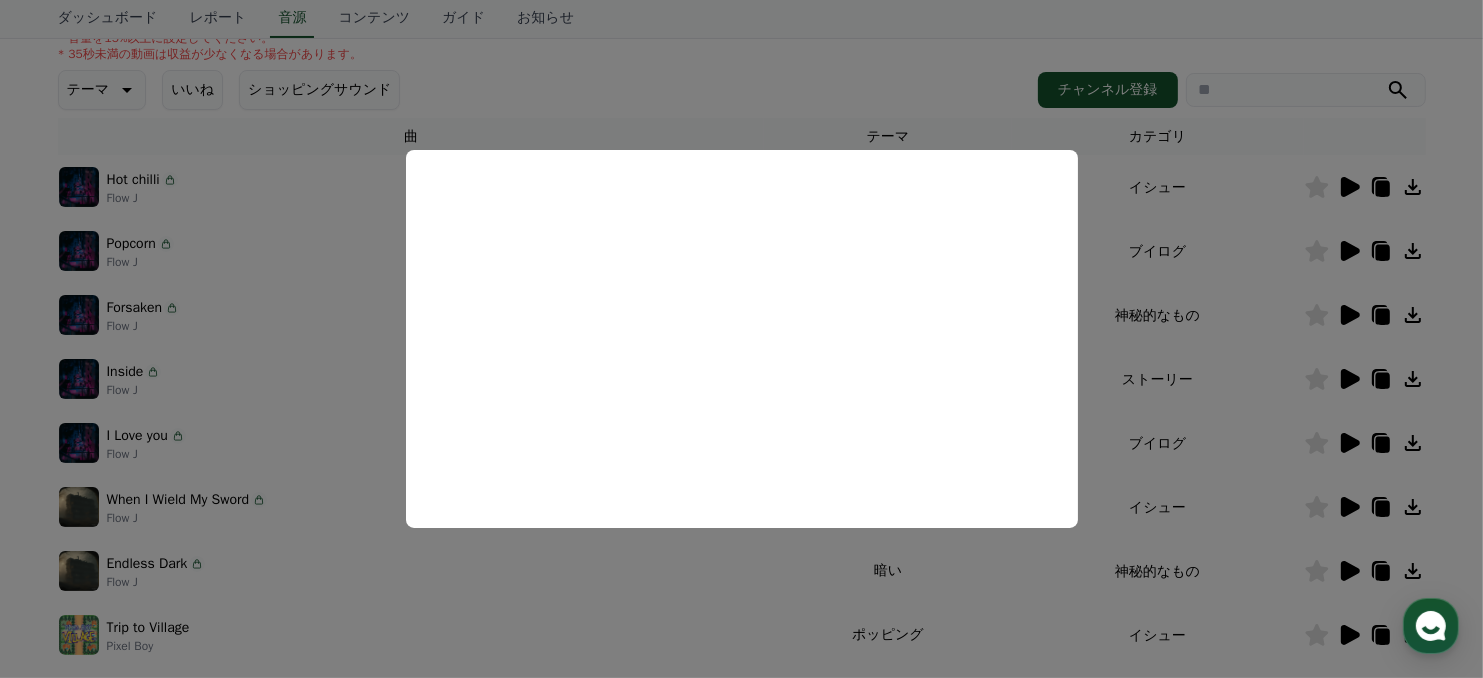 scroll, scrollTop: 300, scrollLeft: 0, axis: vertical 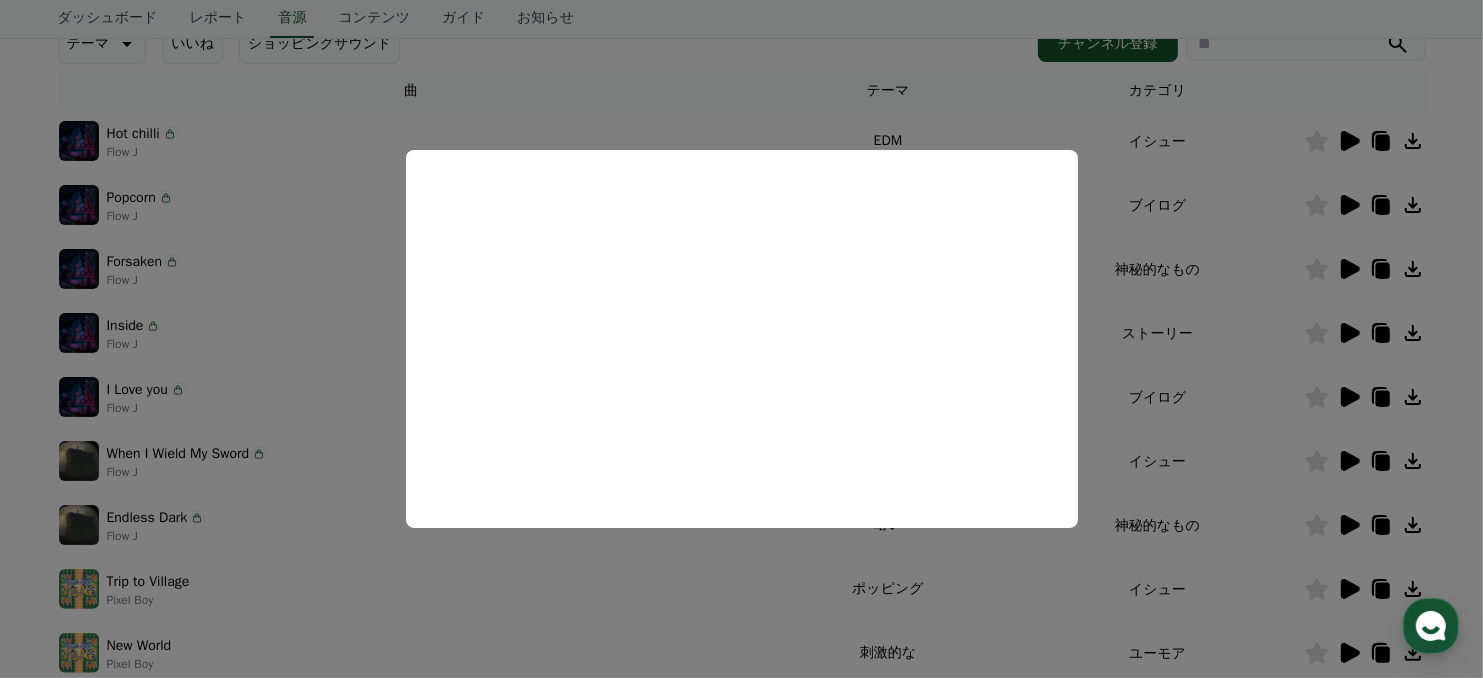 click at bounding box center [741, 339] 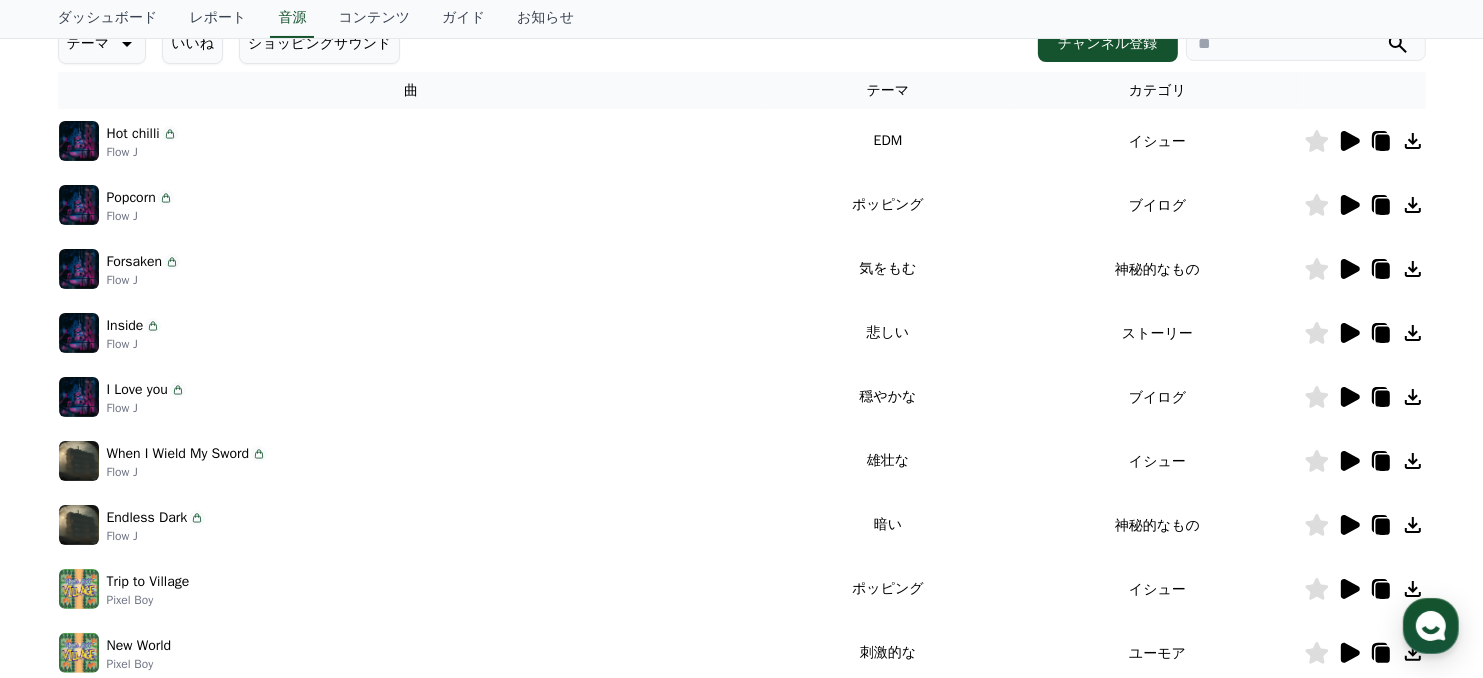 click 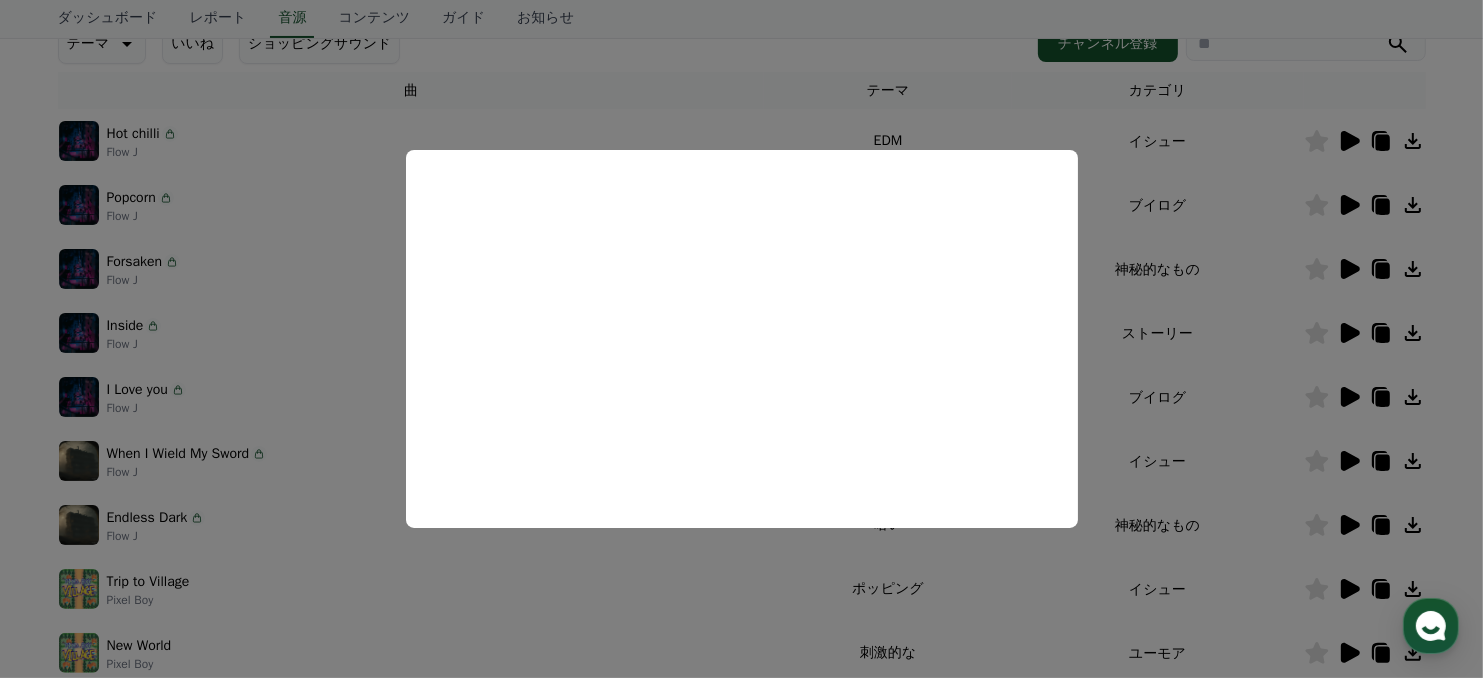 click at bounding box center [741, 339] 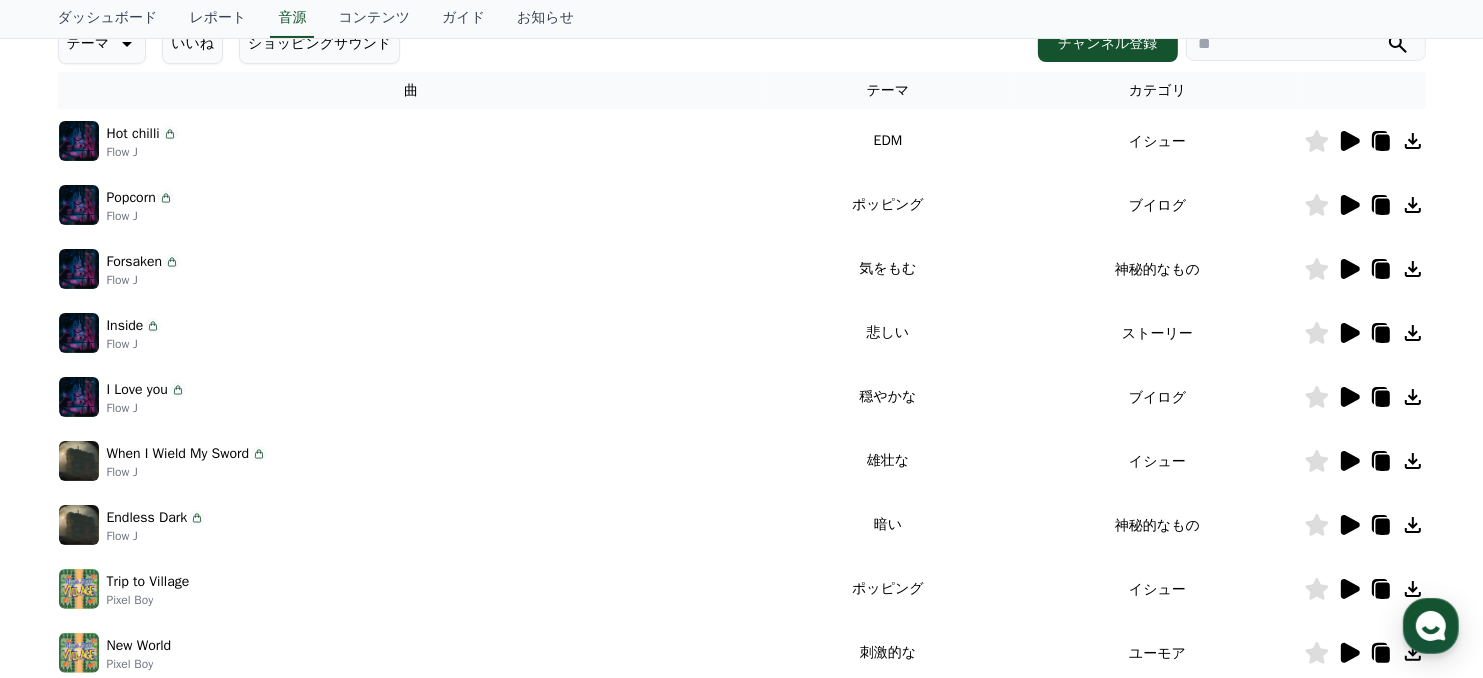 click 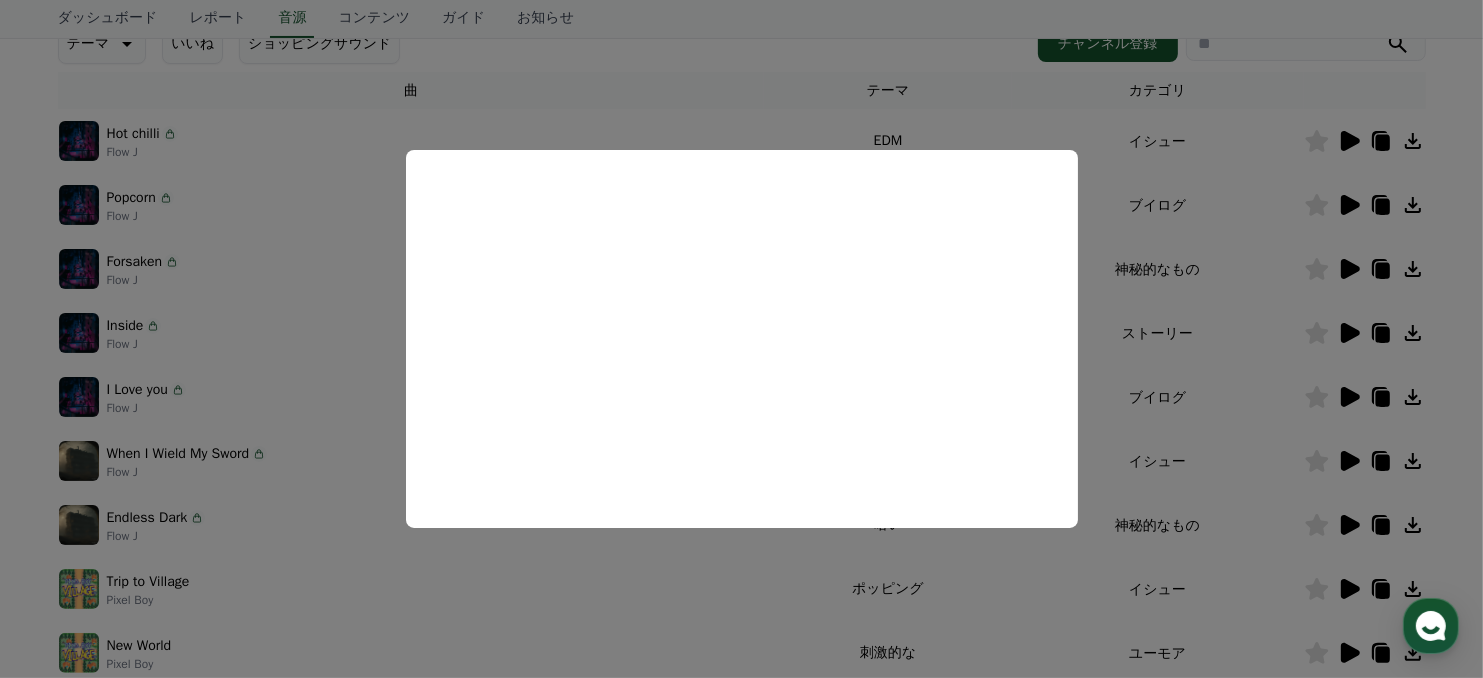 click at bounding box center [741, 339] 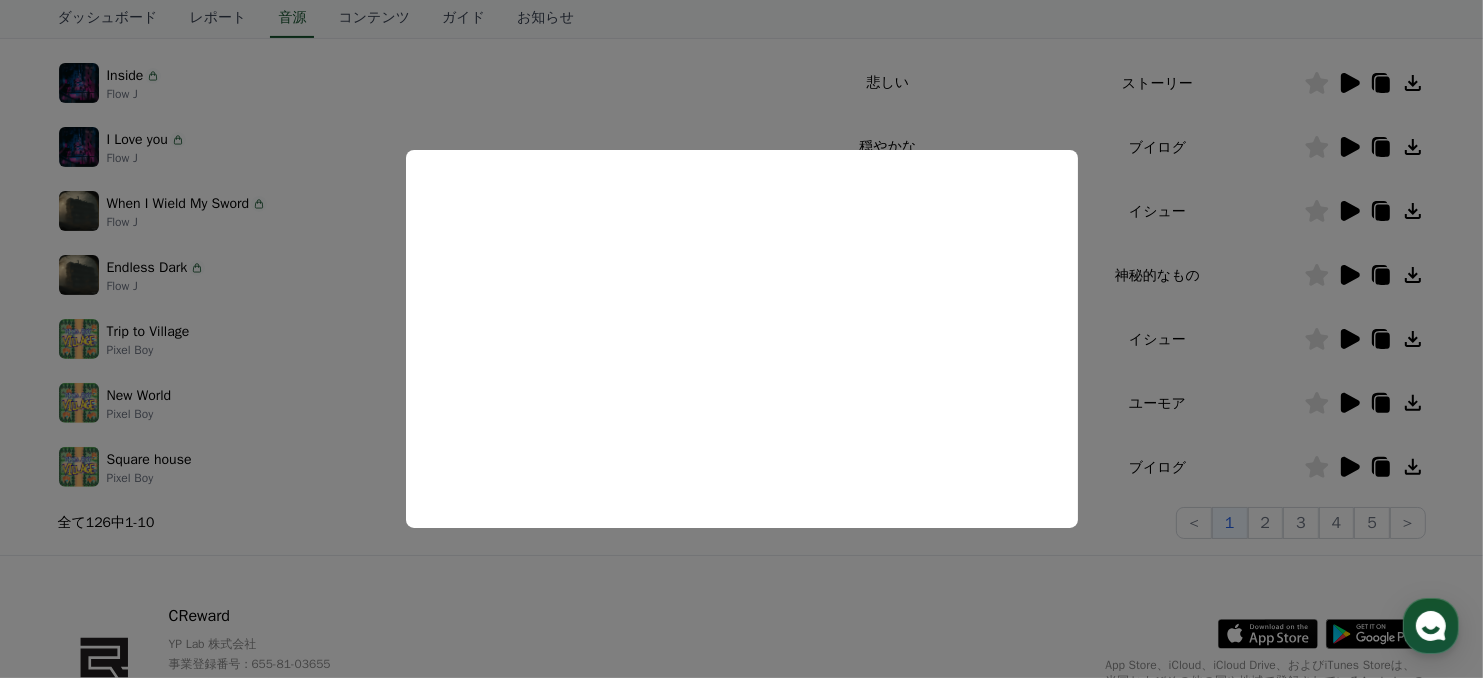 scroll, scrollTop: 600, scrollLeft: 0, axis: vertical 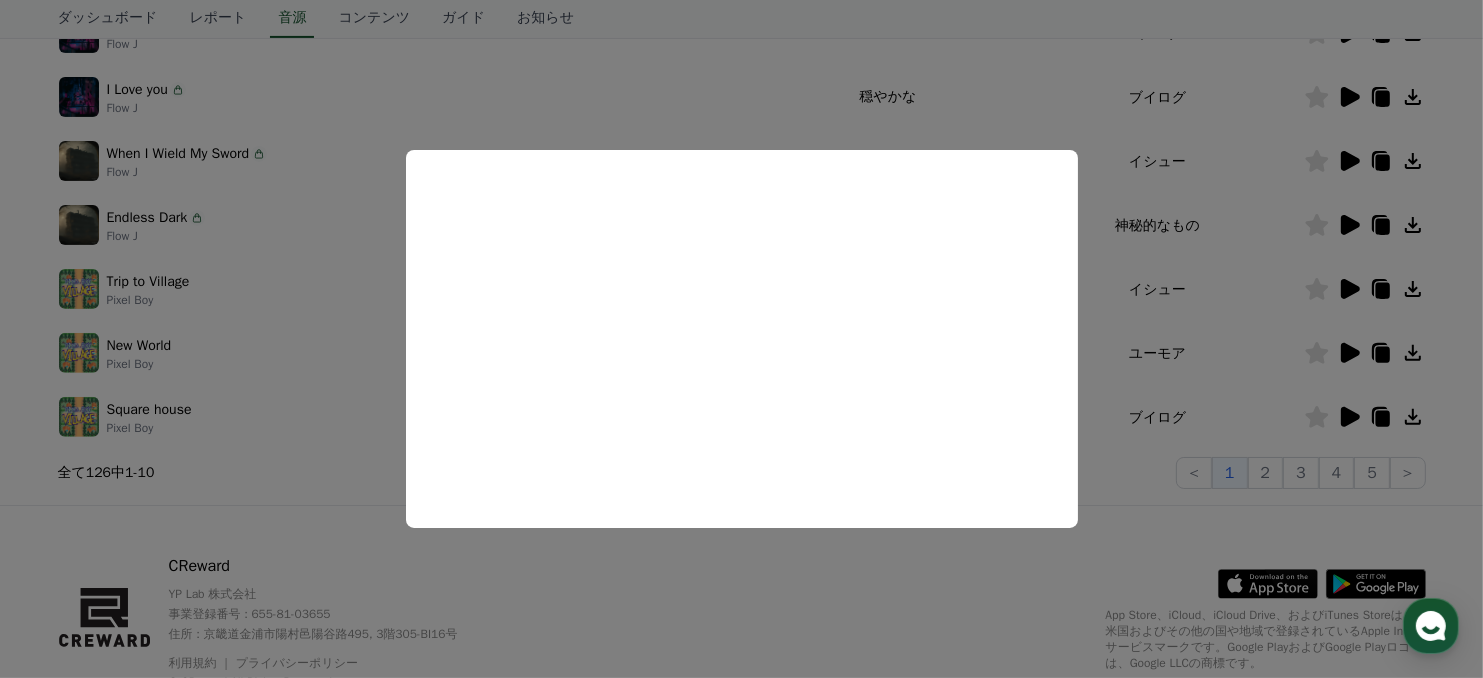 click at bounding box center (741, 339) 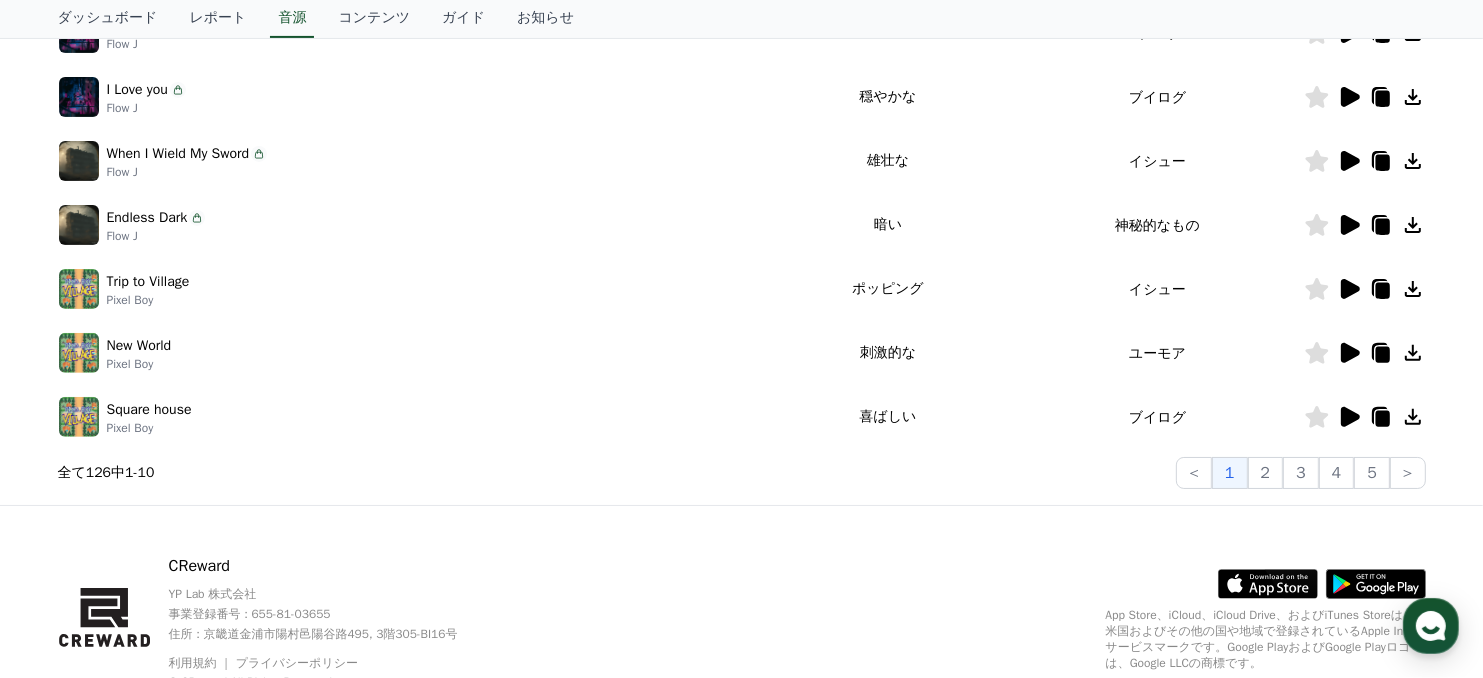 click 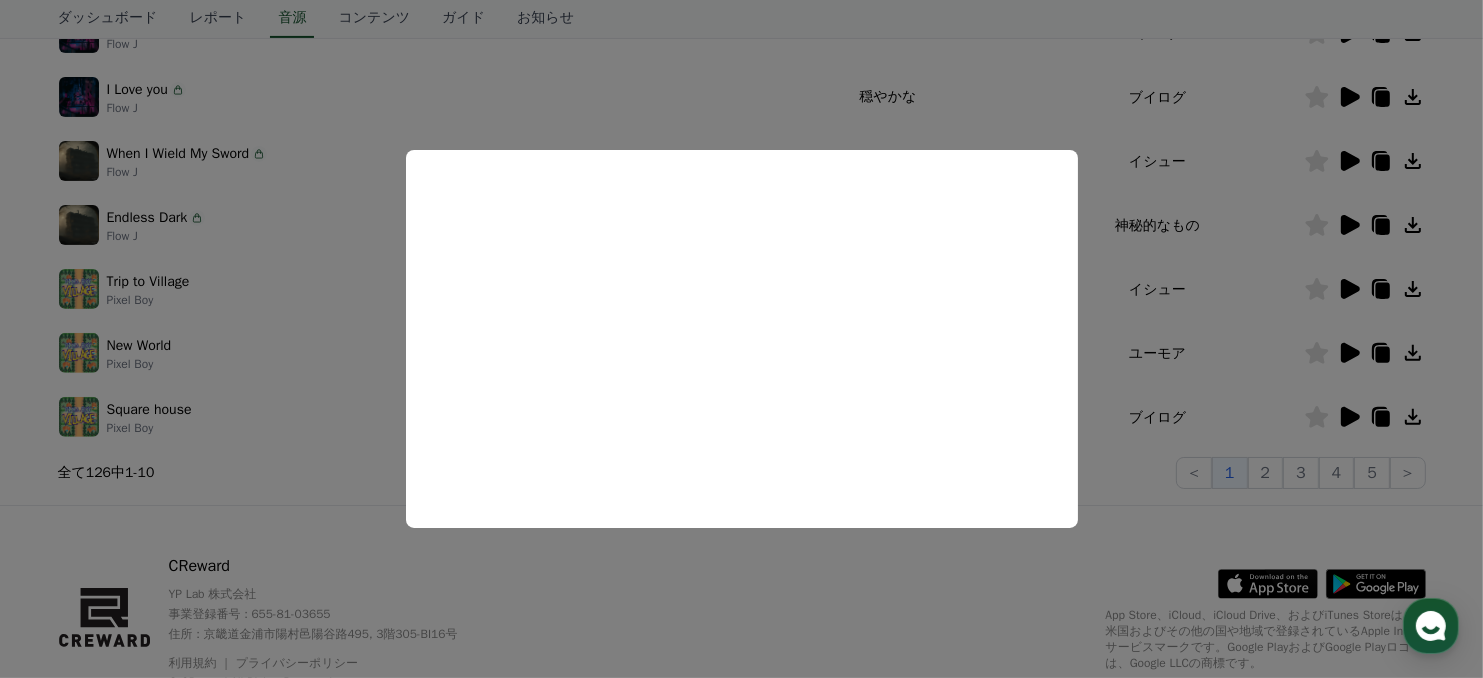click at bounding box center (741, 339) 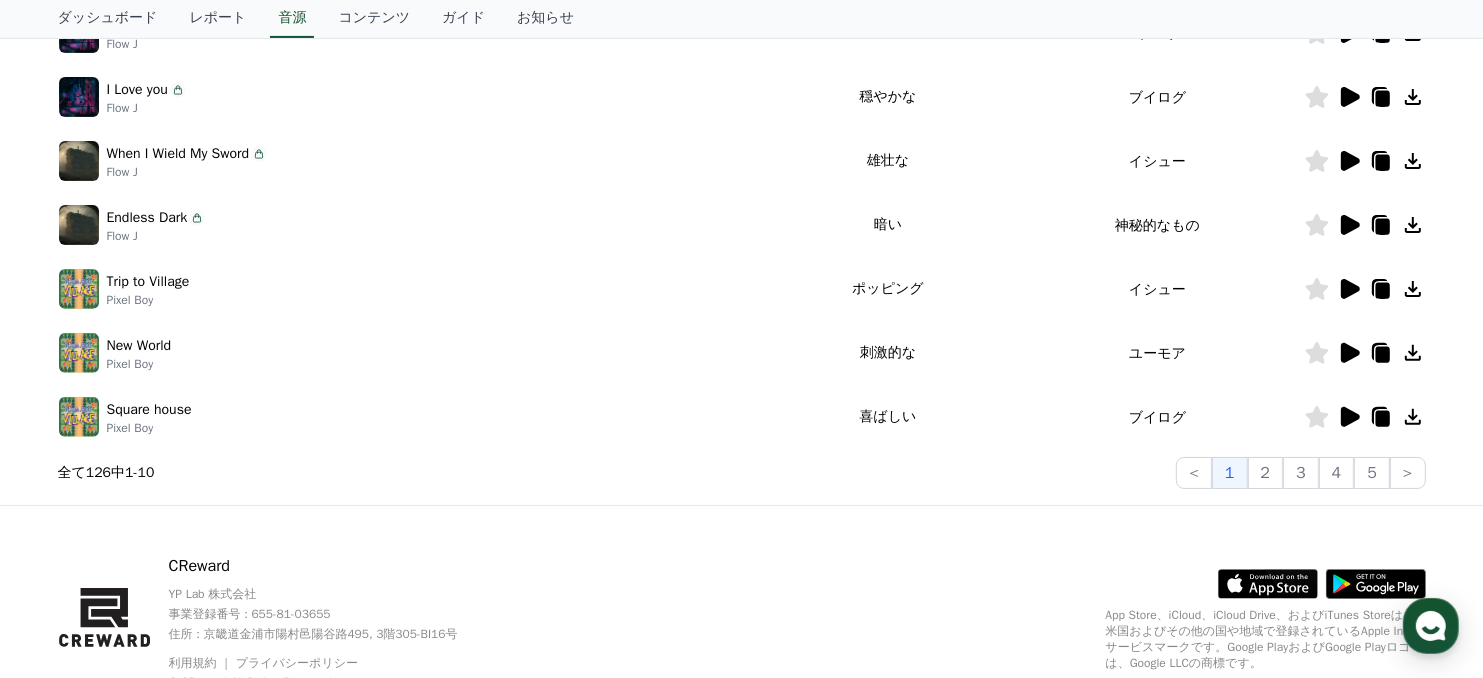 click on "2" 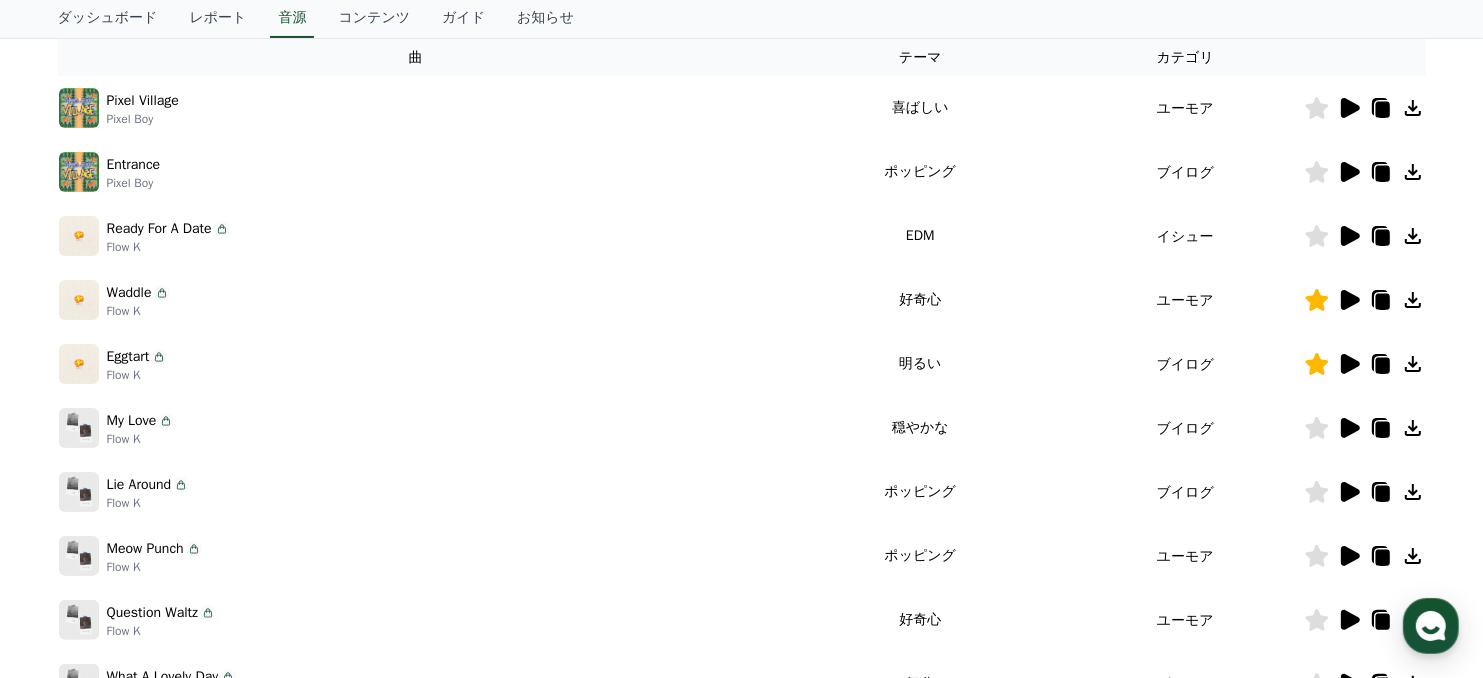 scroll, scrollTop: 200, scrollLeft: 0, axis: vertical 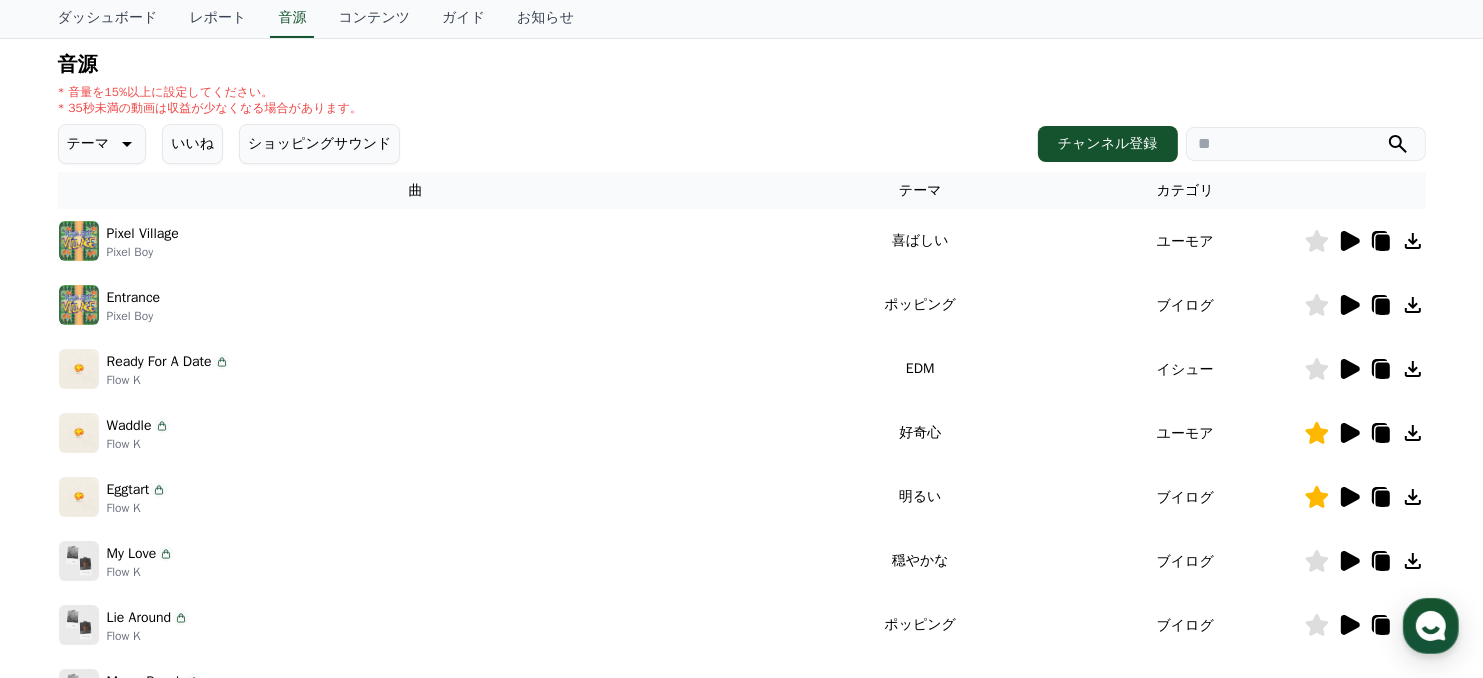click 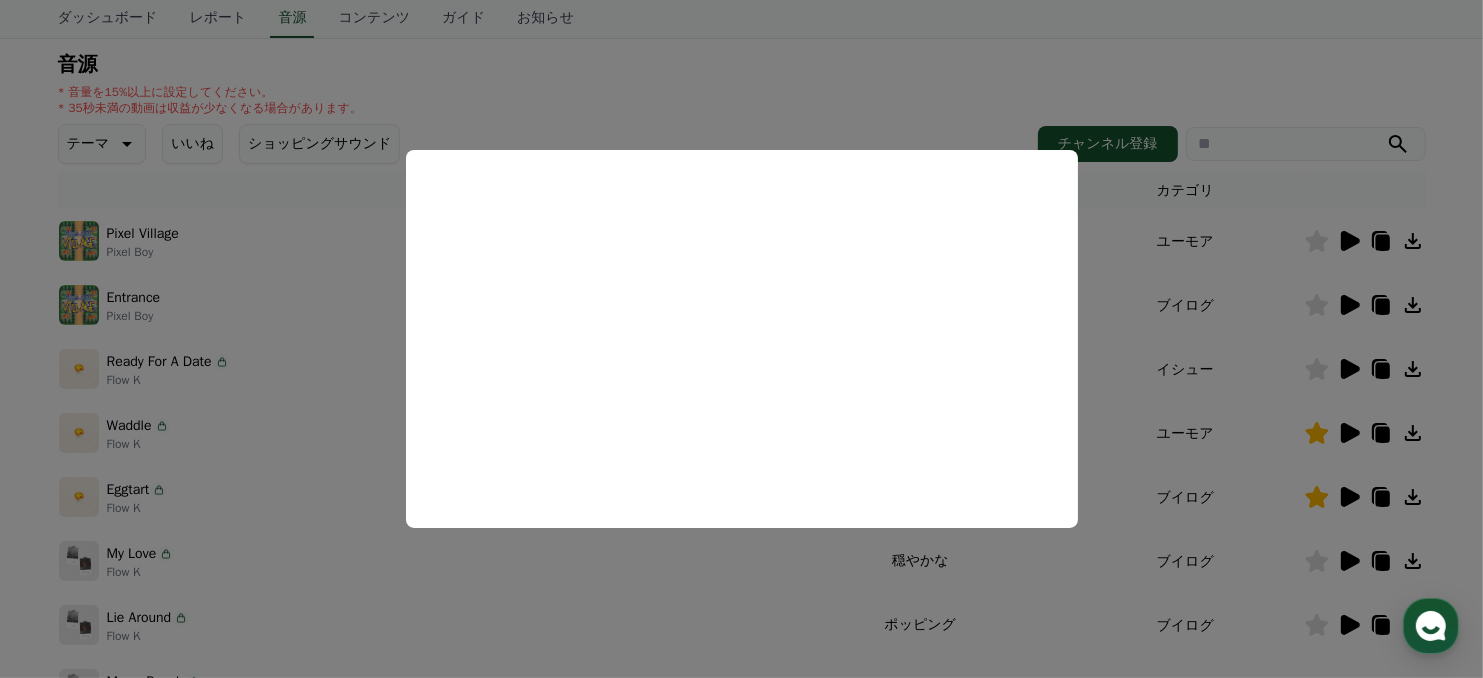 click at bounding box center (741, 339) 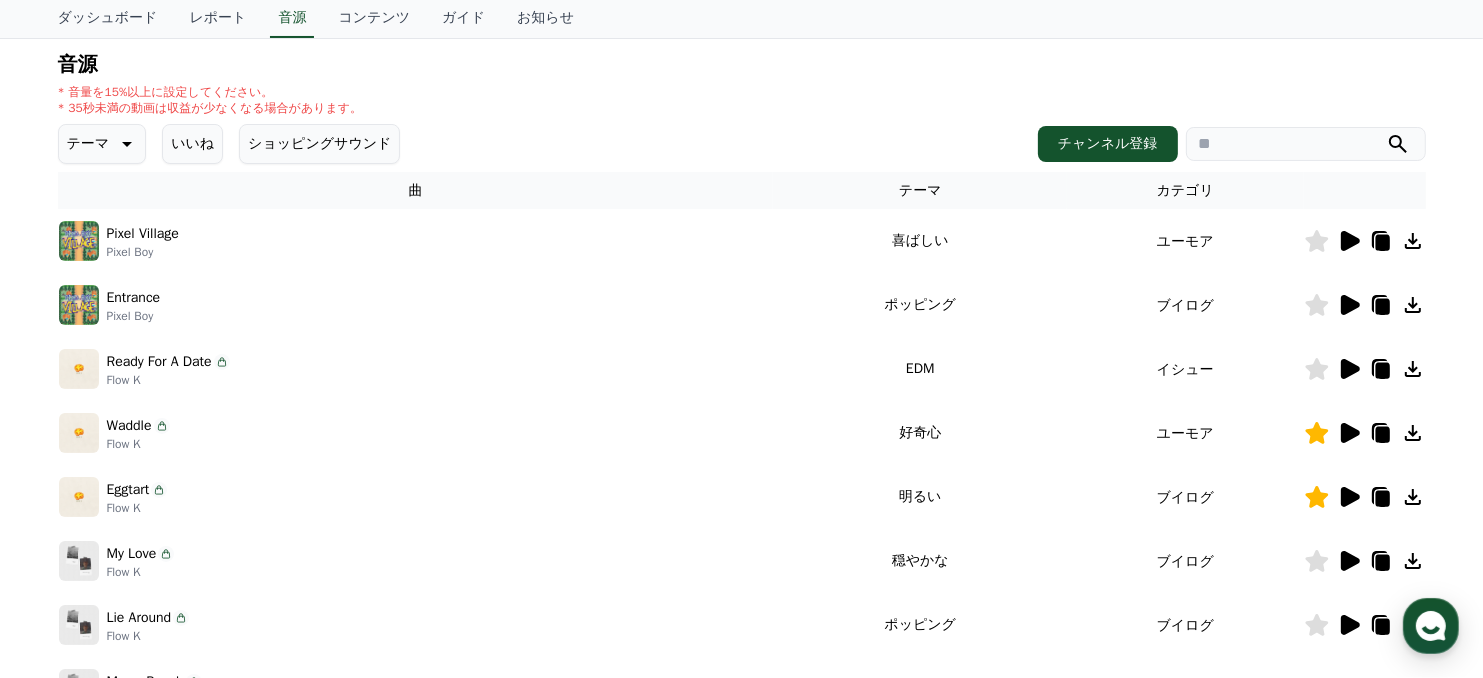 click 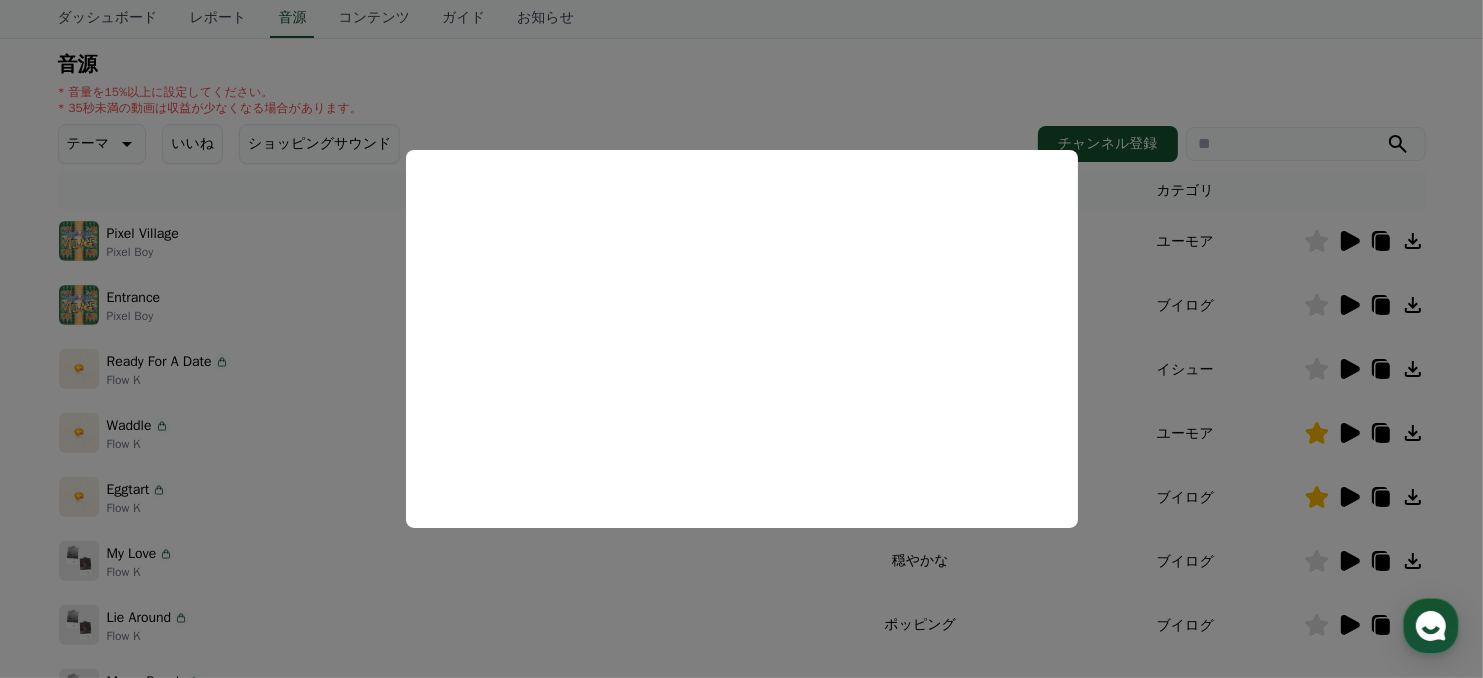 click at bounding box center (741, 339) 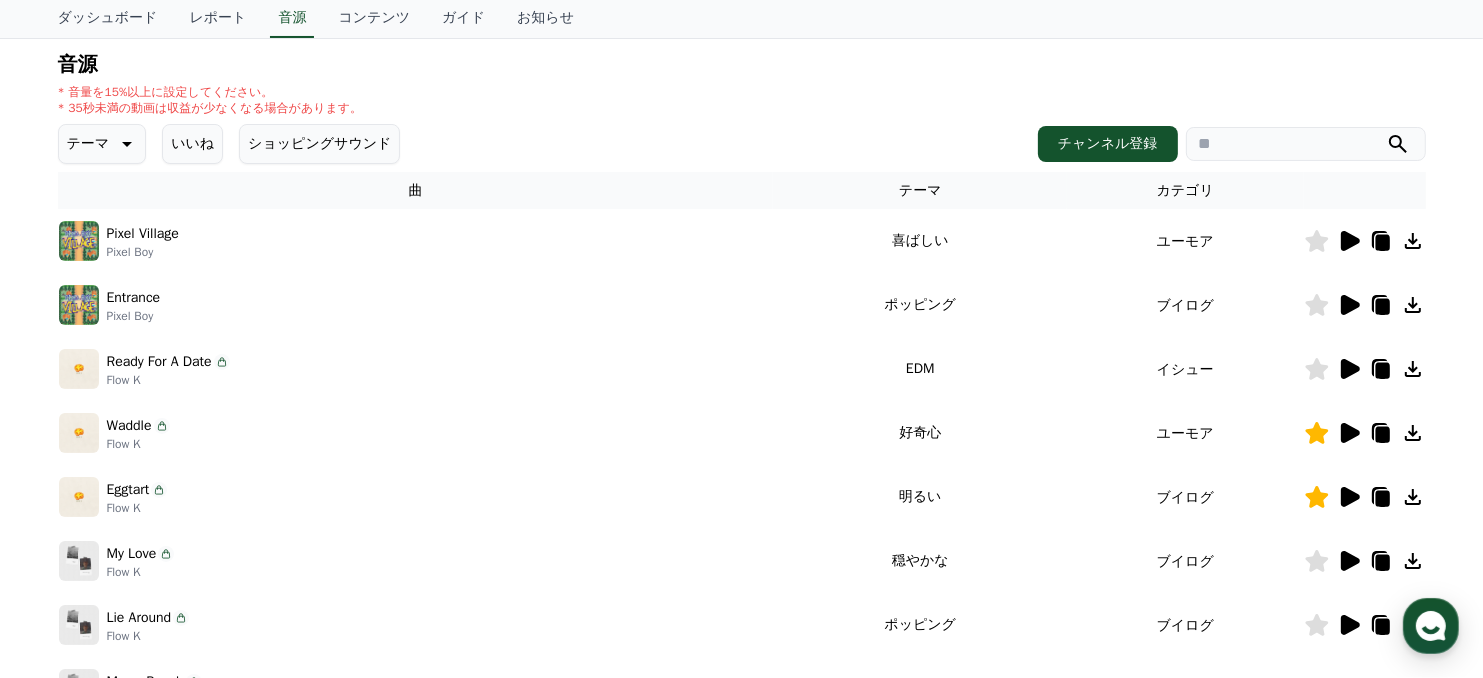 click 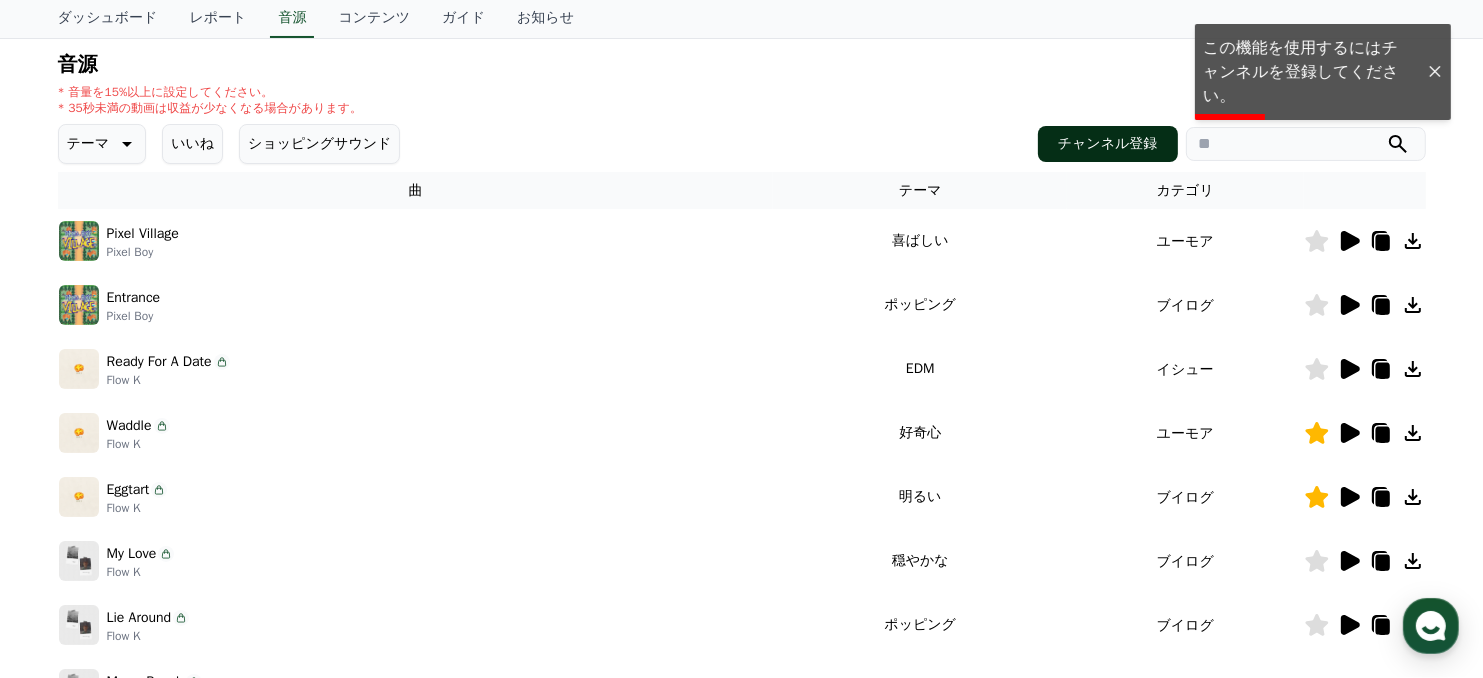 click on "チャンネル登録" at bounding box center [1108, 144] 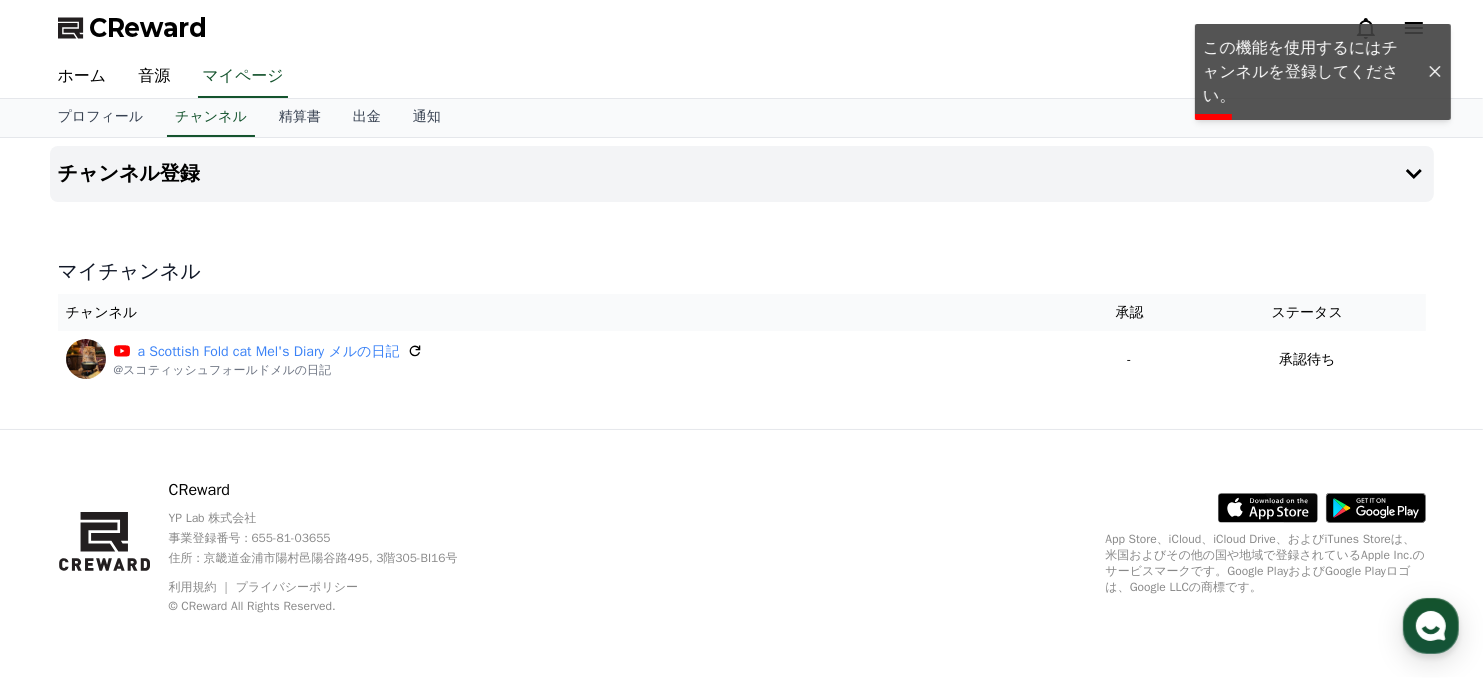 scroll, scrollTop: 0, scrollLeft: 0, axis: both 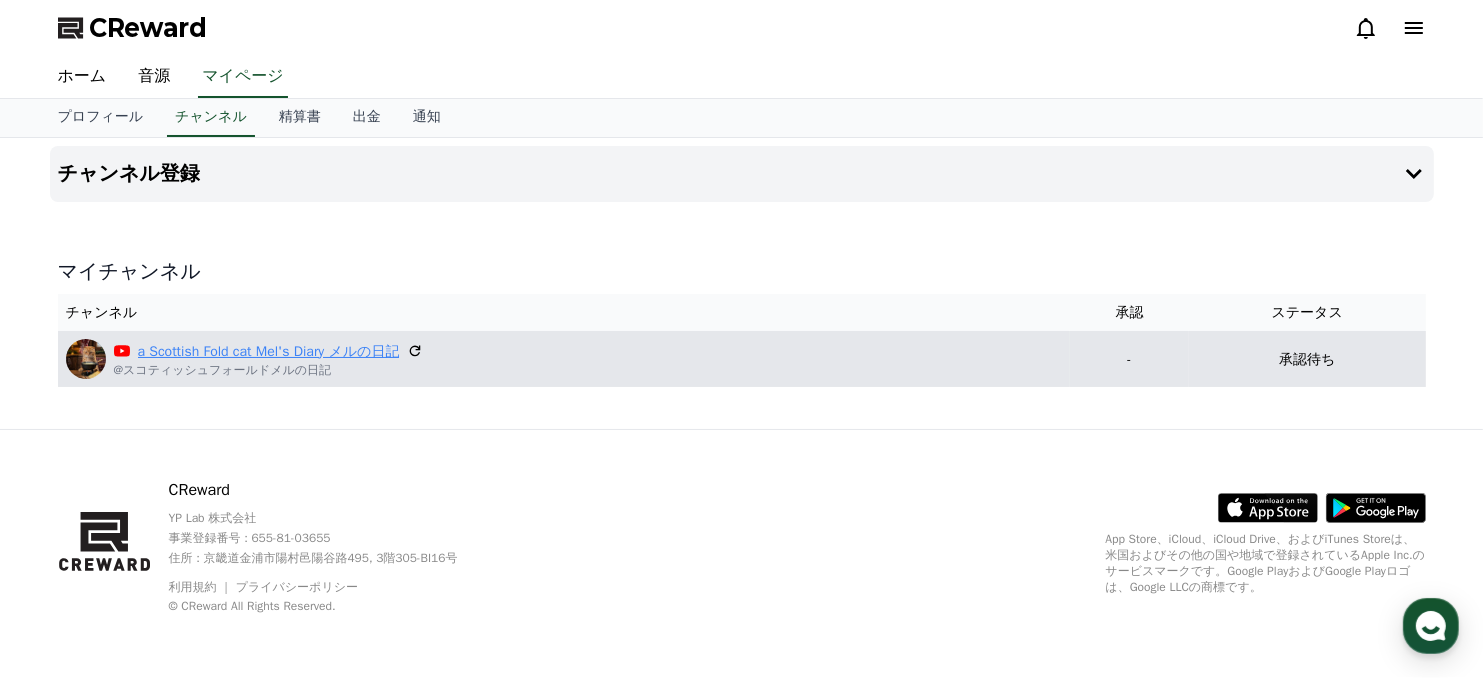 click on "a Scottish Fold cat Mel's Diary メルの日記" at bounding box center [269, 351] 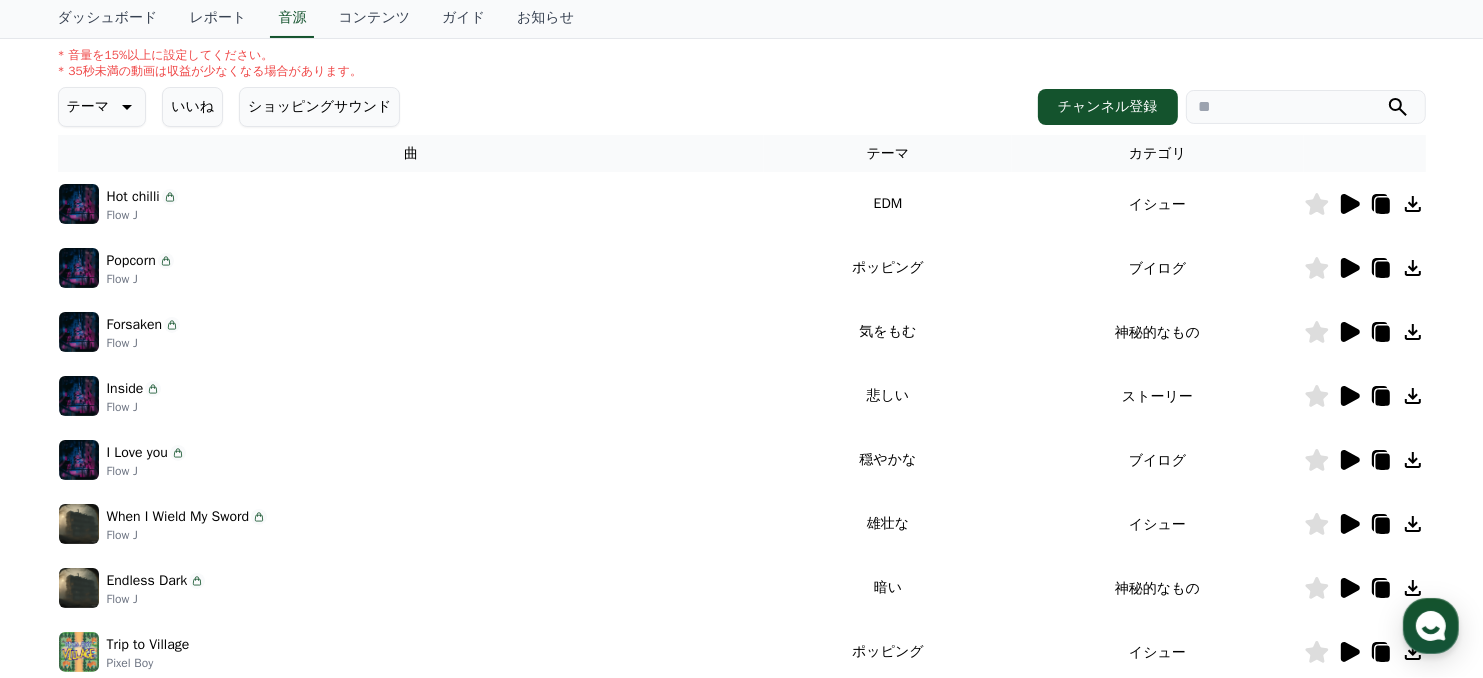 scroll, scrollTop: 674, scrollLeft: 0, axis: vertical 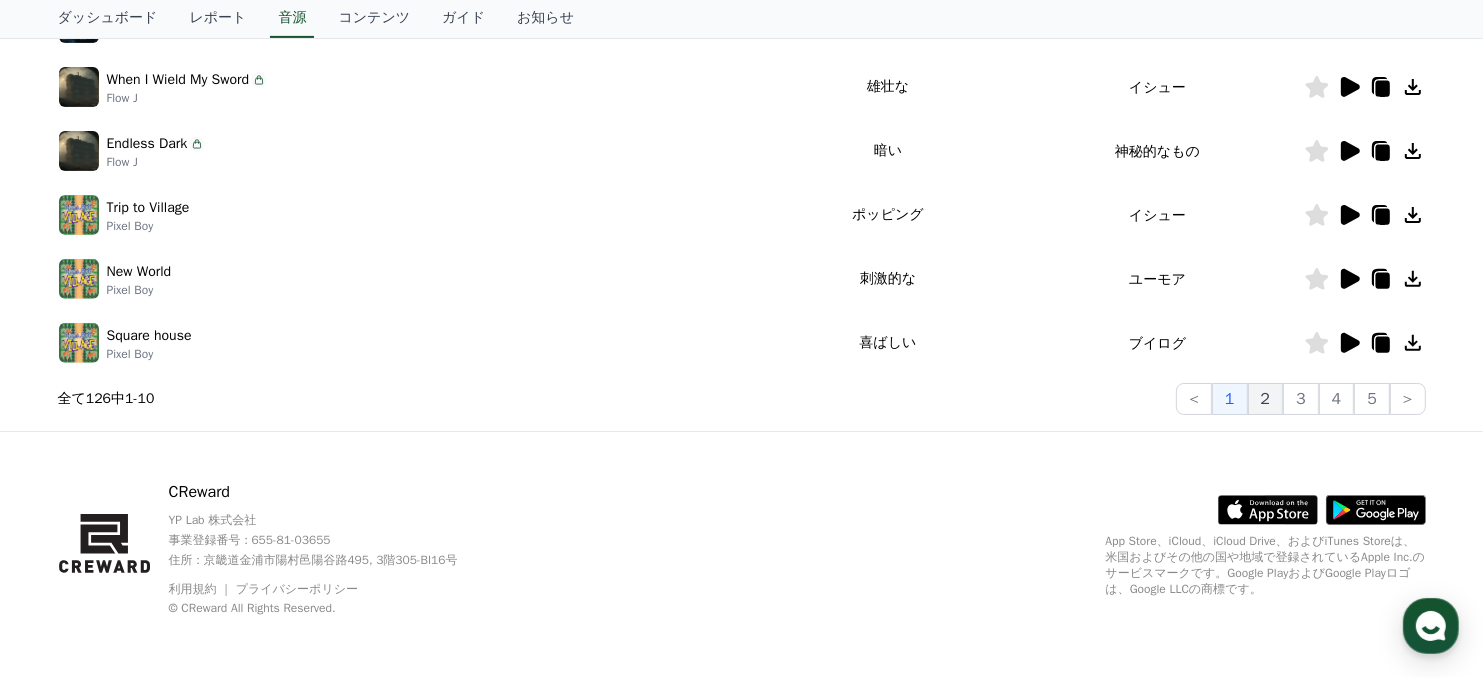 click on "2" 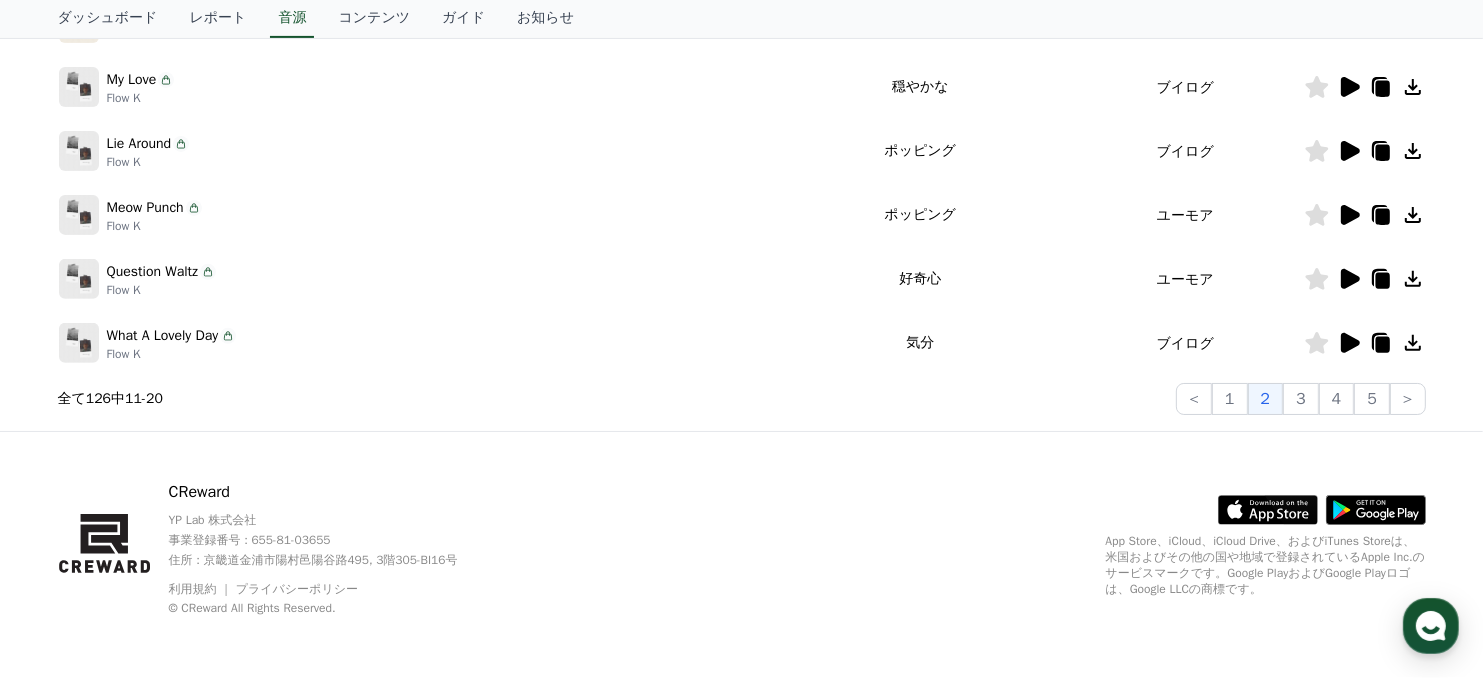 click on "2" 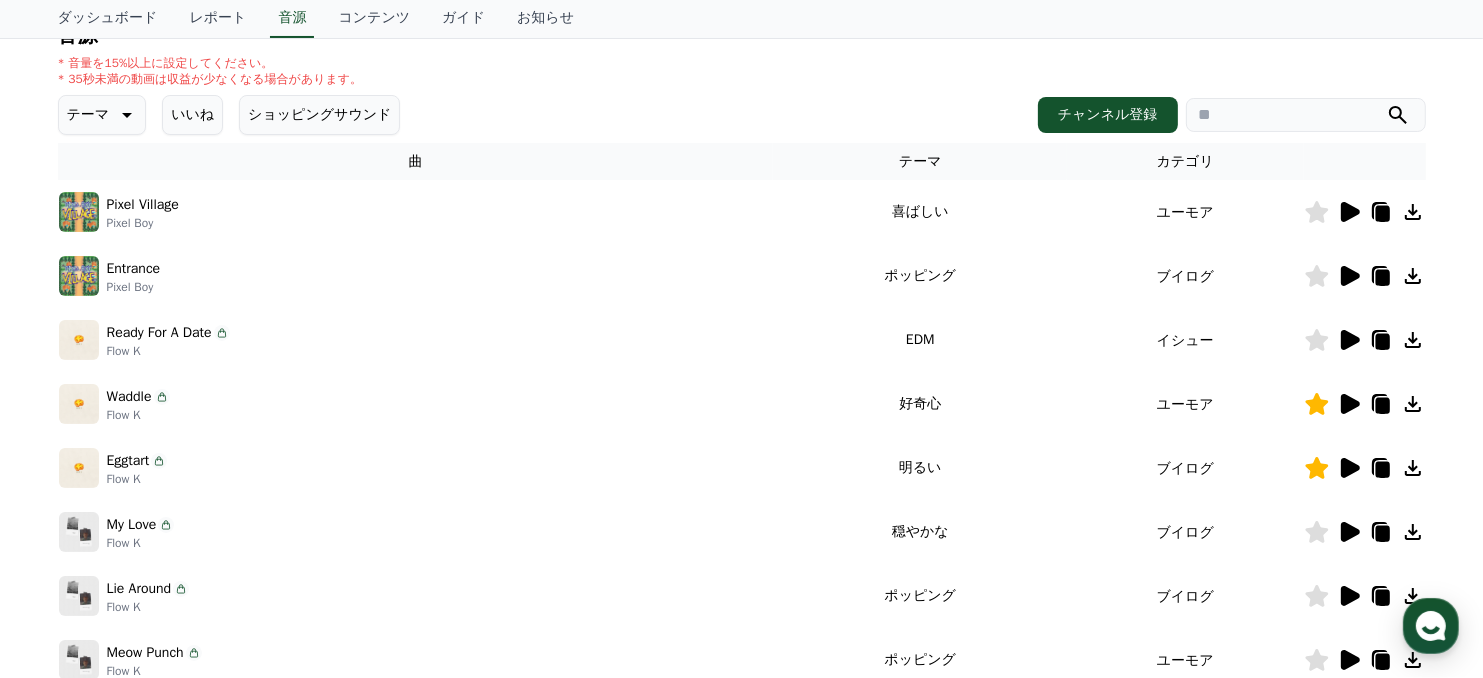 scroll, scrollTop: 374, scrollLeft: 0, axis: vertical 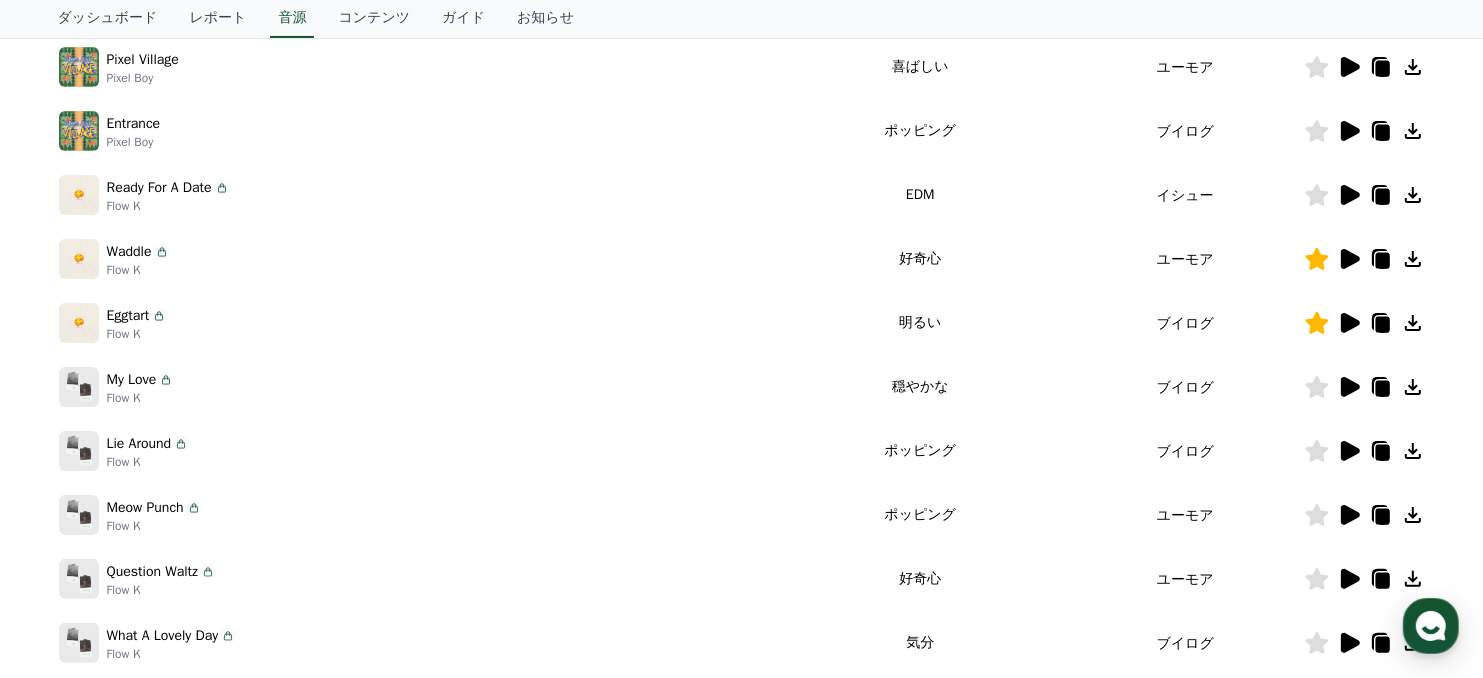 click 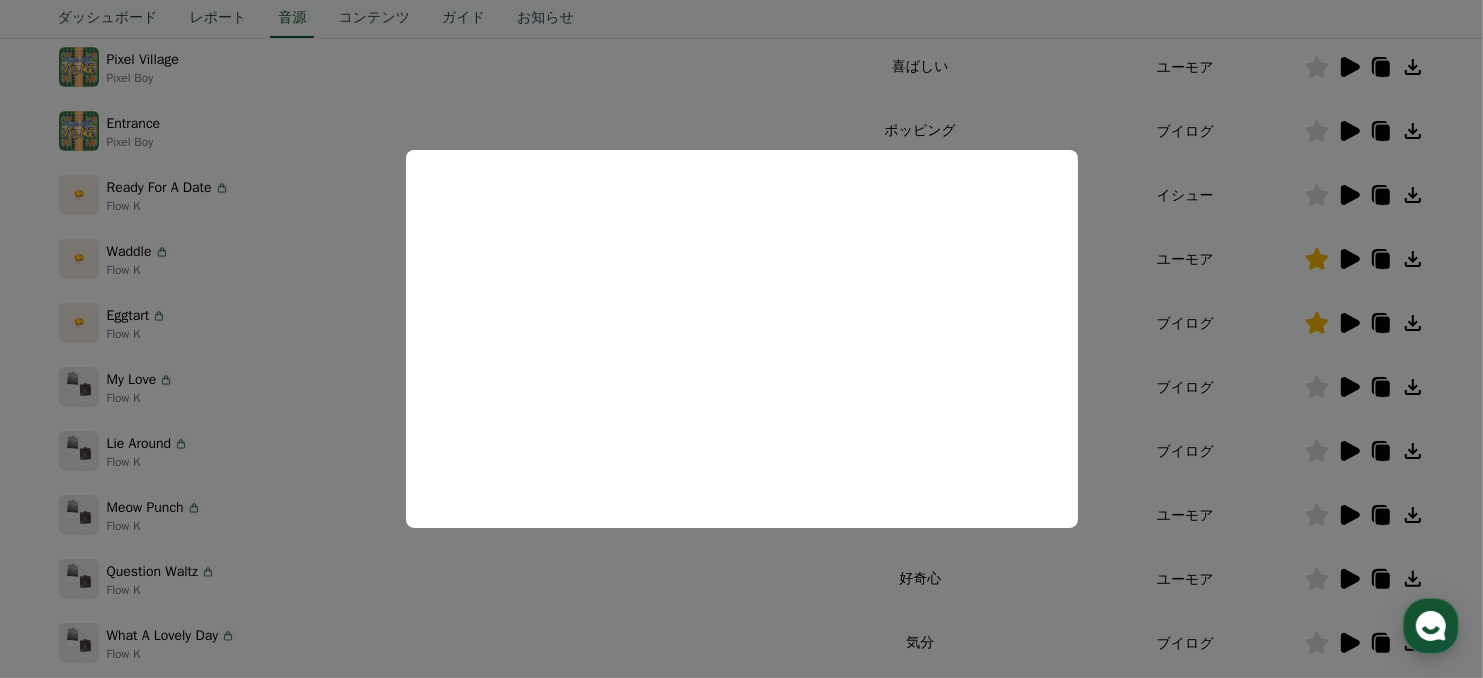 click at bounding box center (741, 339) 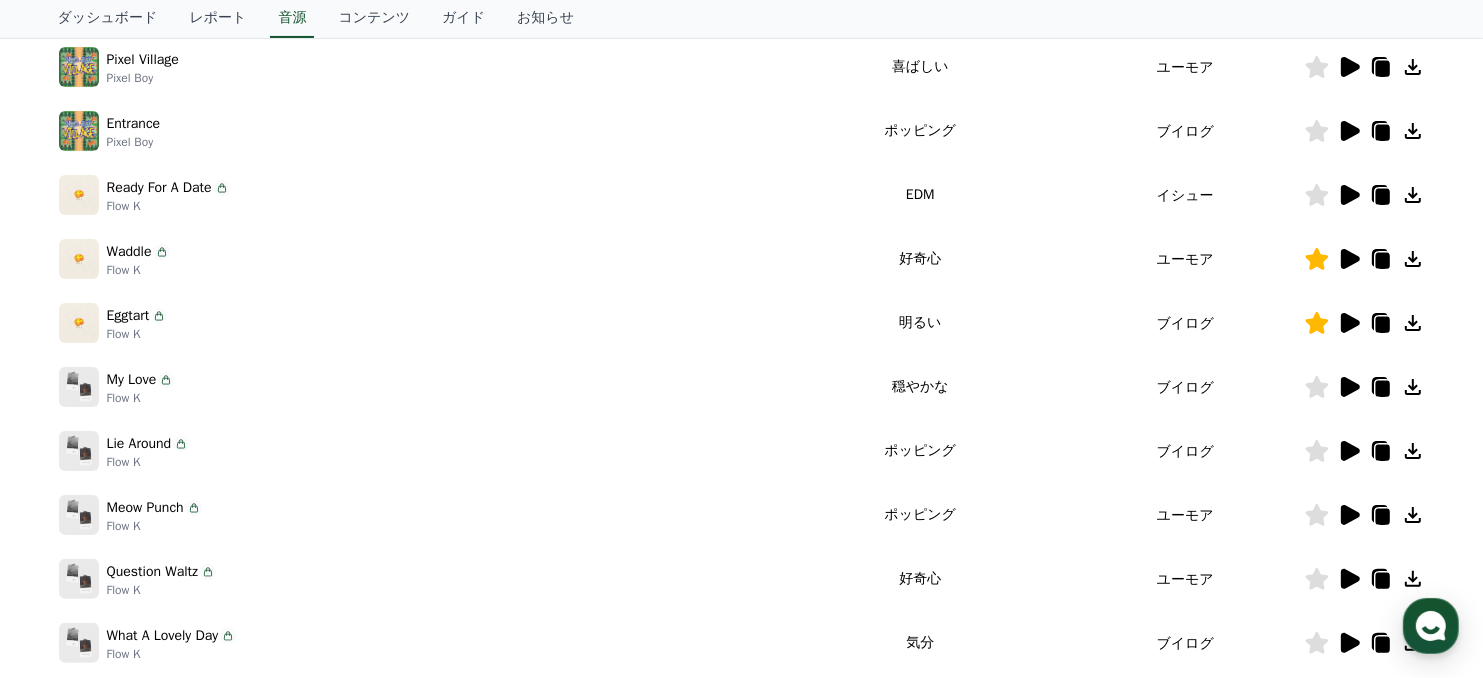 click 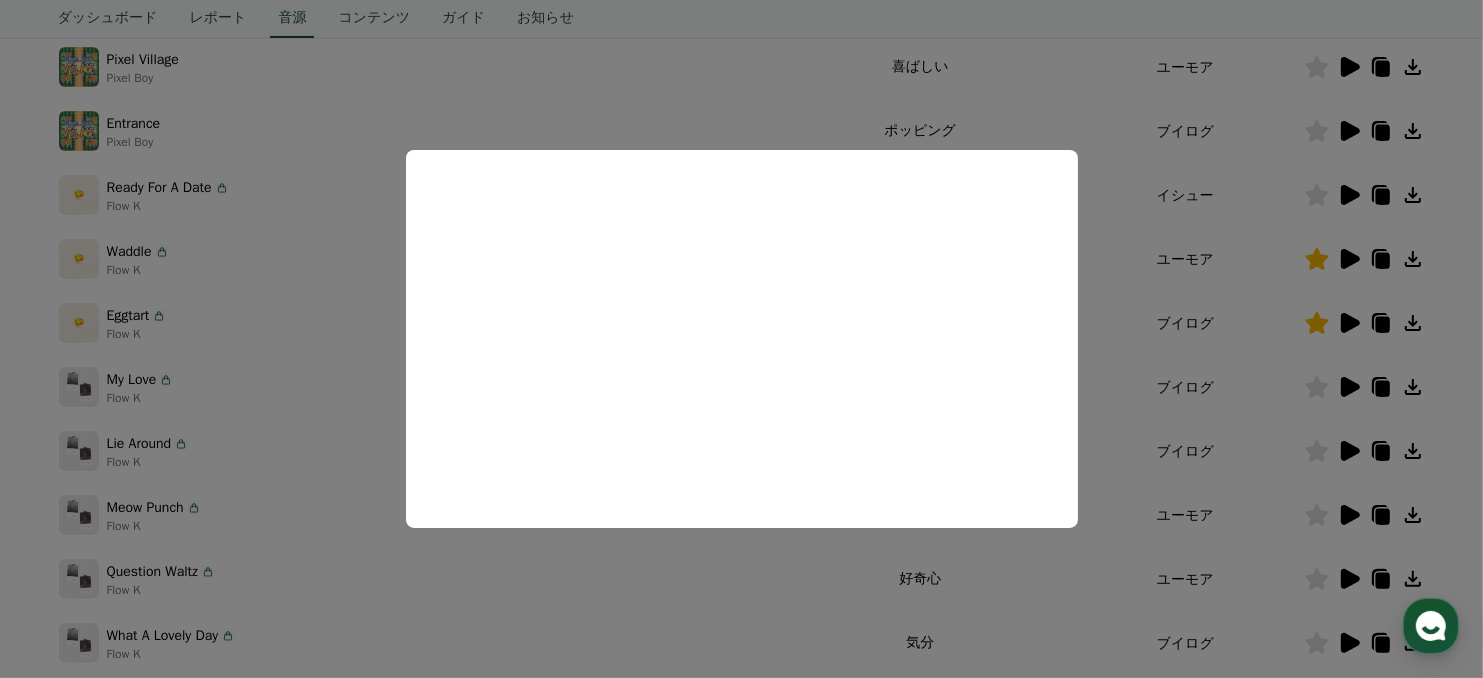 click at bounding box center (741, 339) 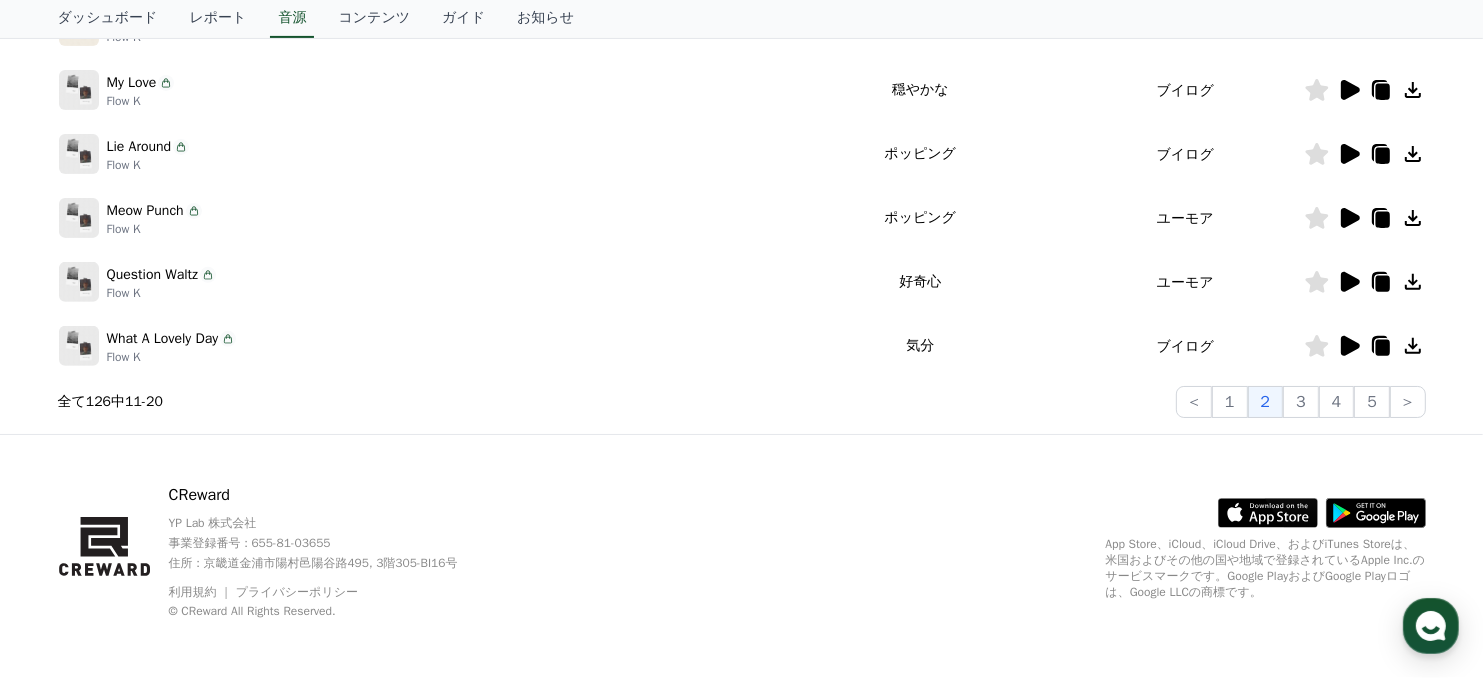 scroll, scrollTop: 674, scrollLeft: 0, axis: vertical 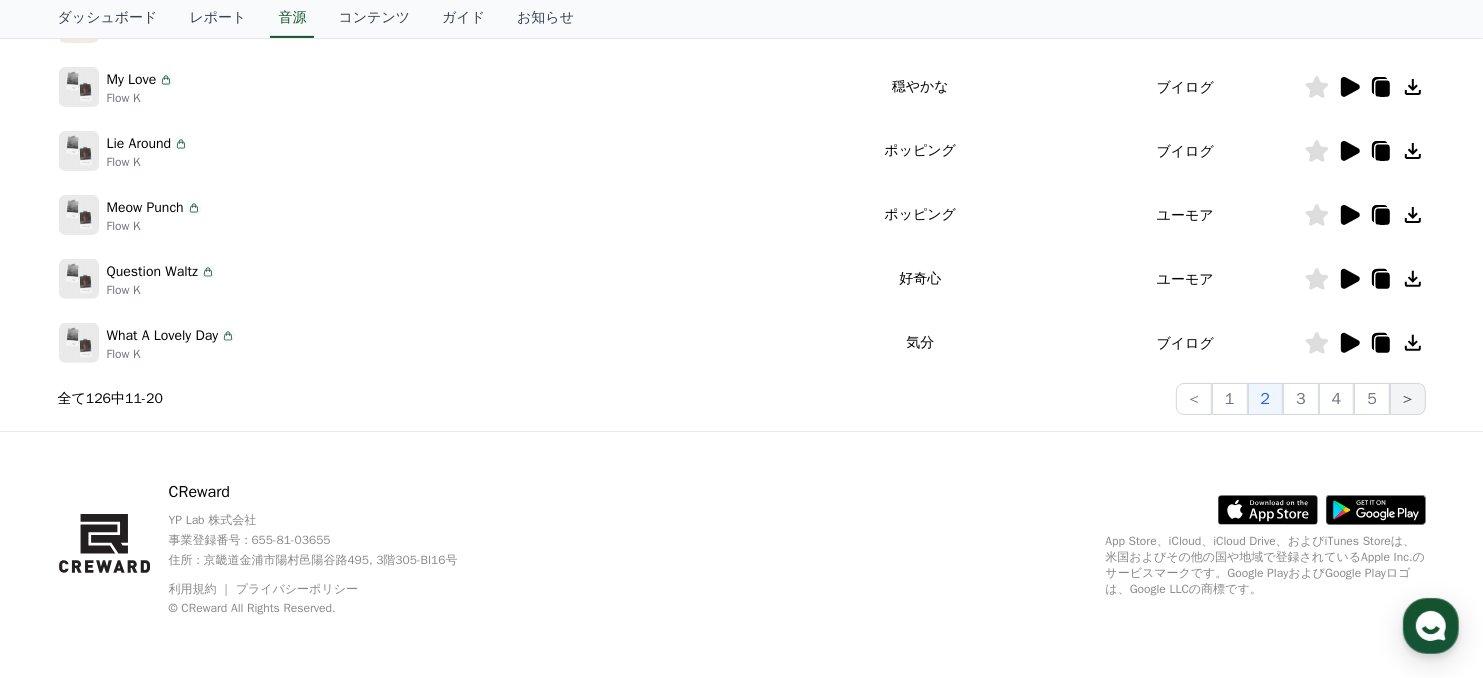 click on ">" 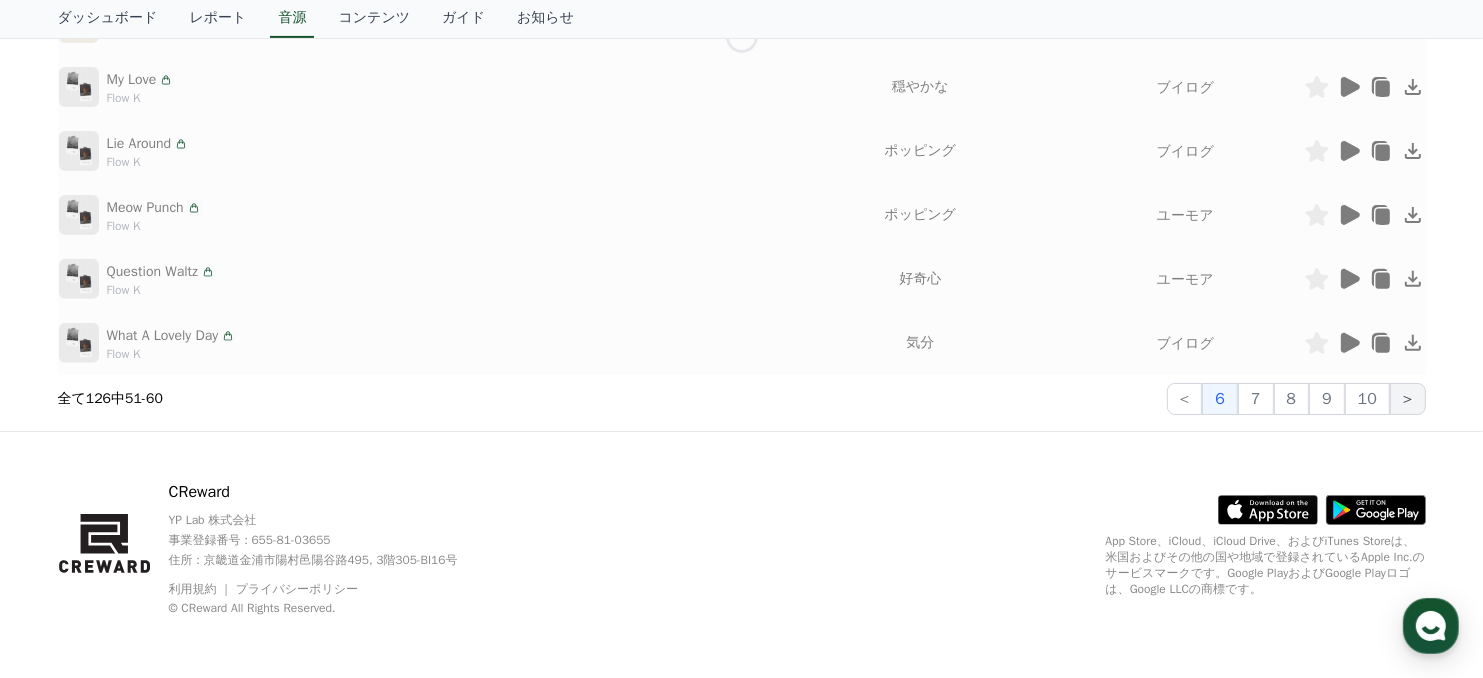 click on ">" 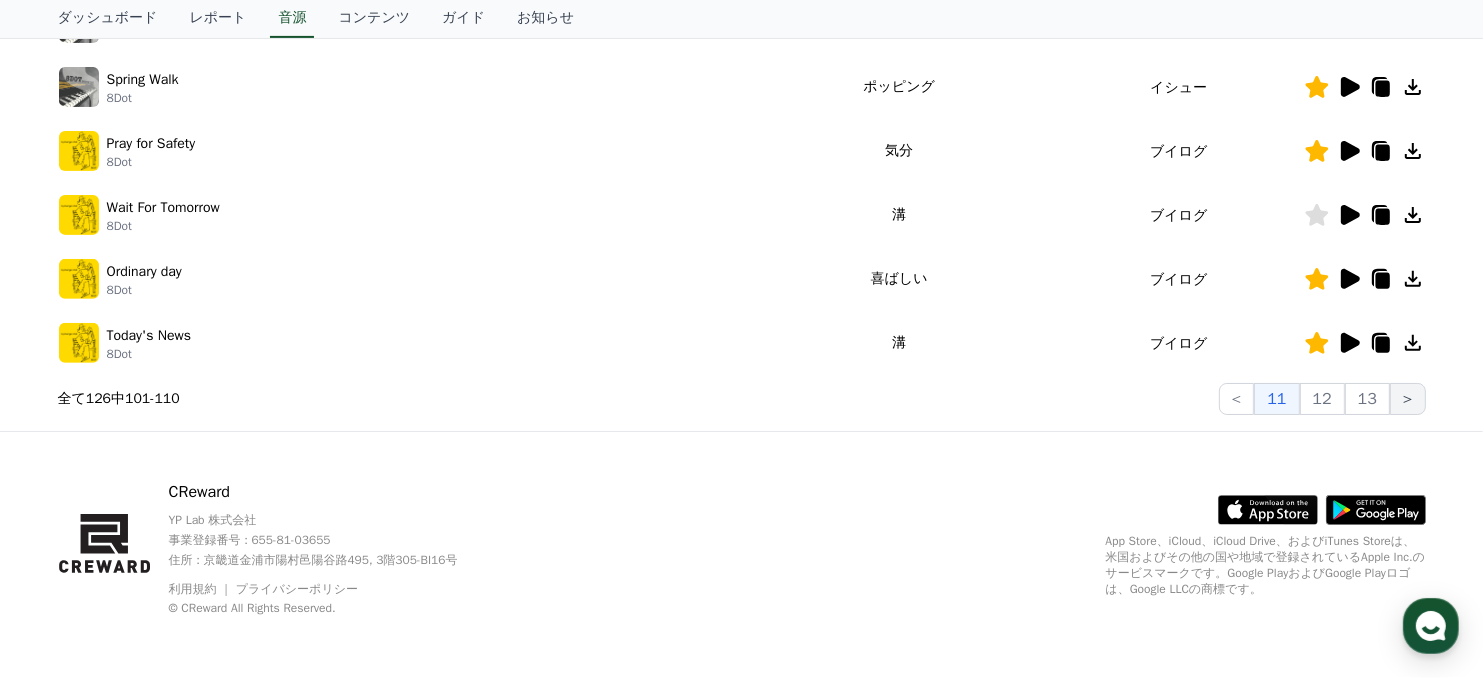 click on ">" 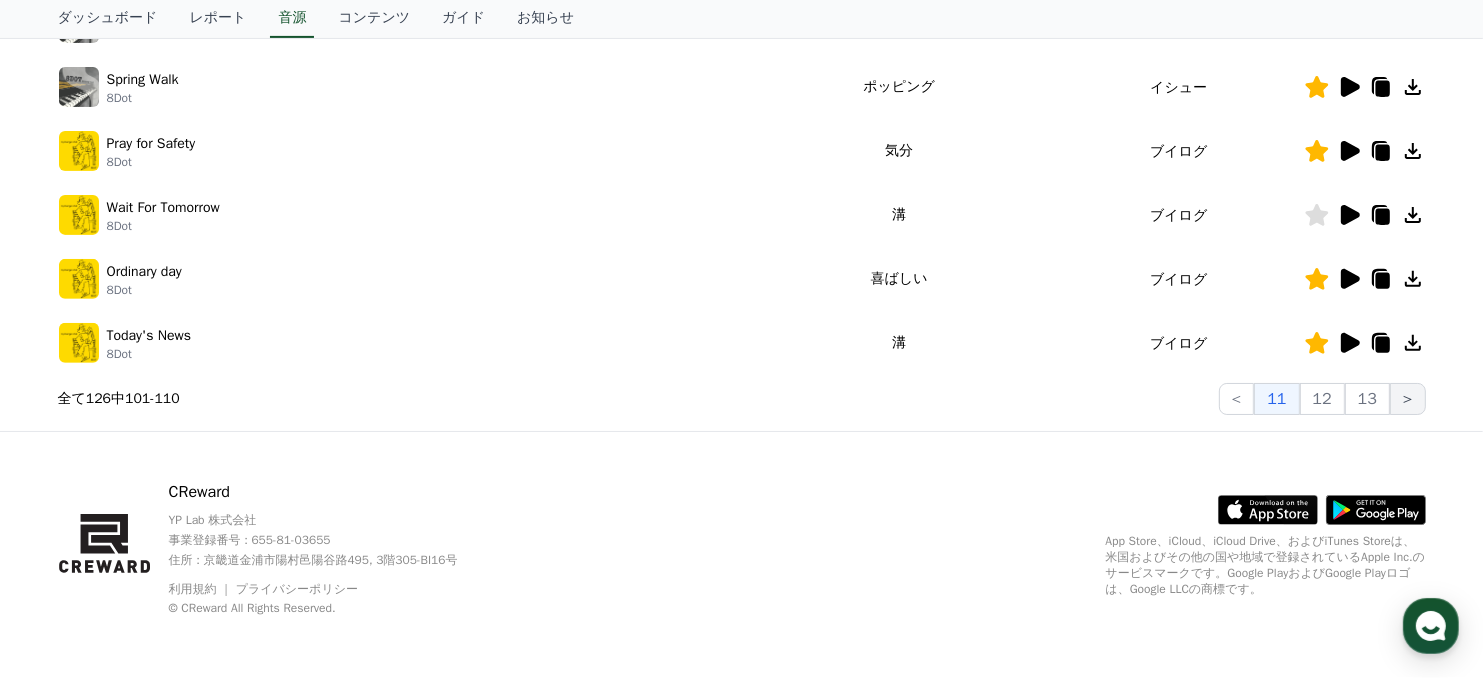 click on ">" 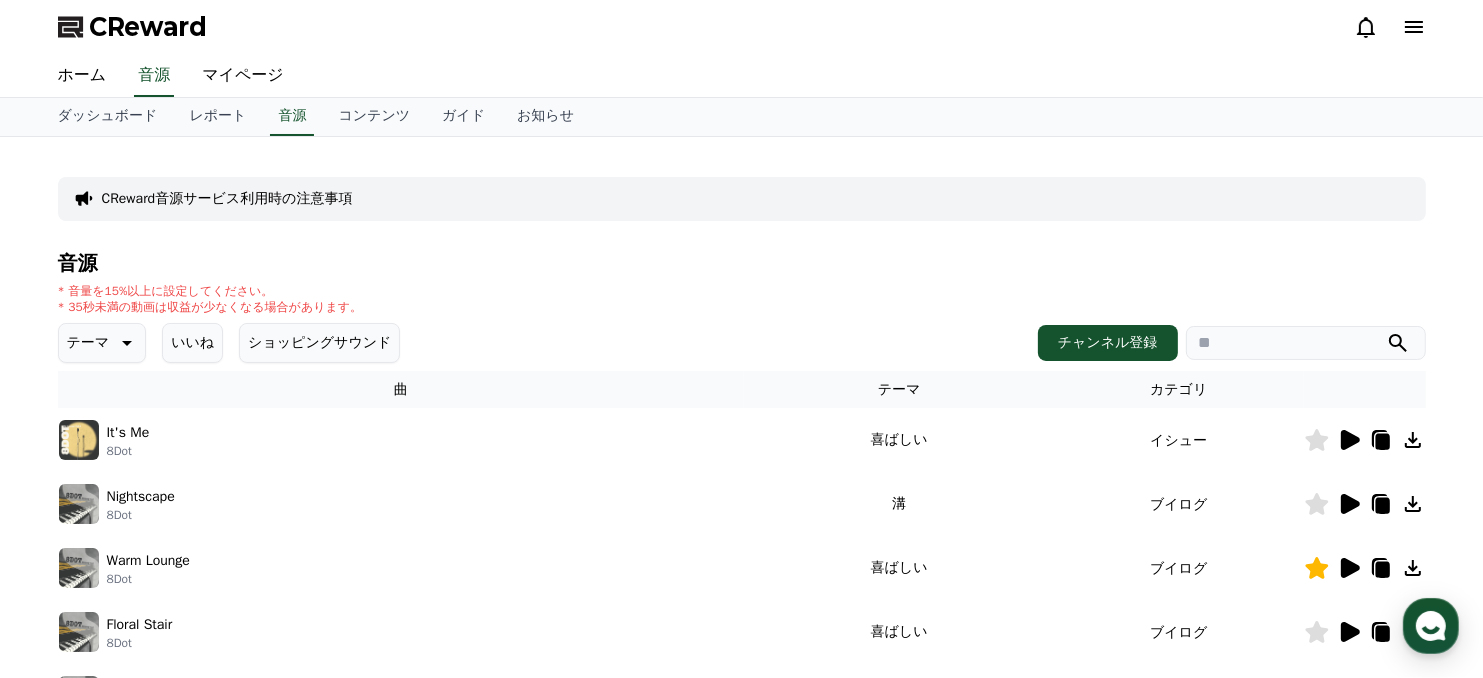 scroll, scrollTop: 0, scrollLeft: 0, axis: both 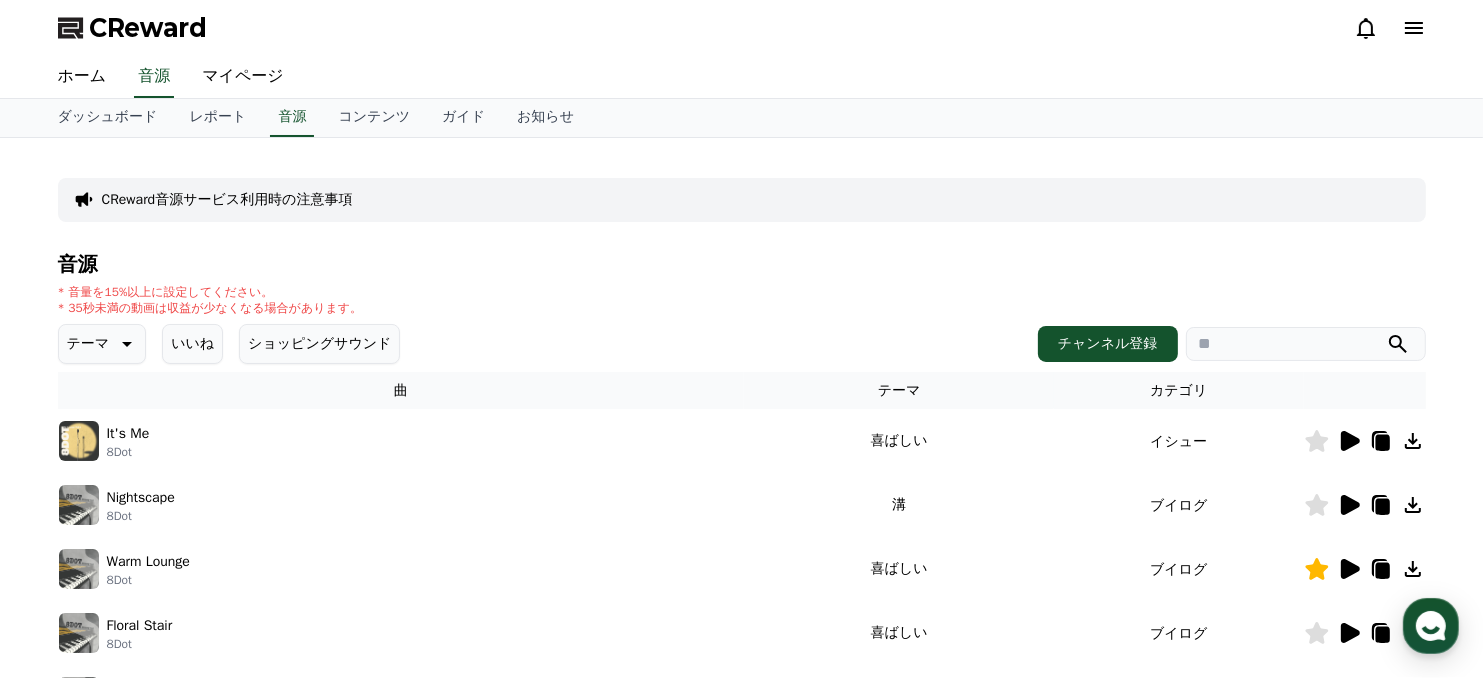 click 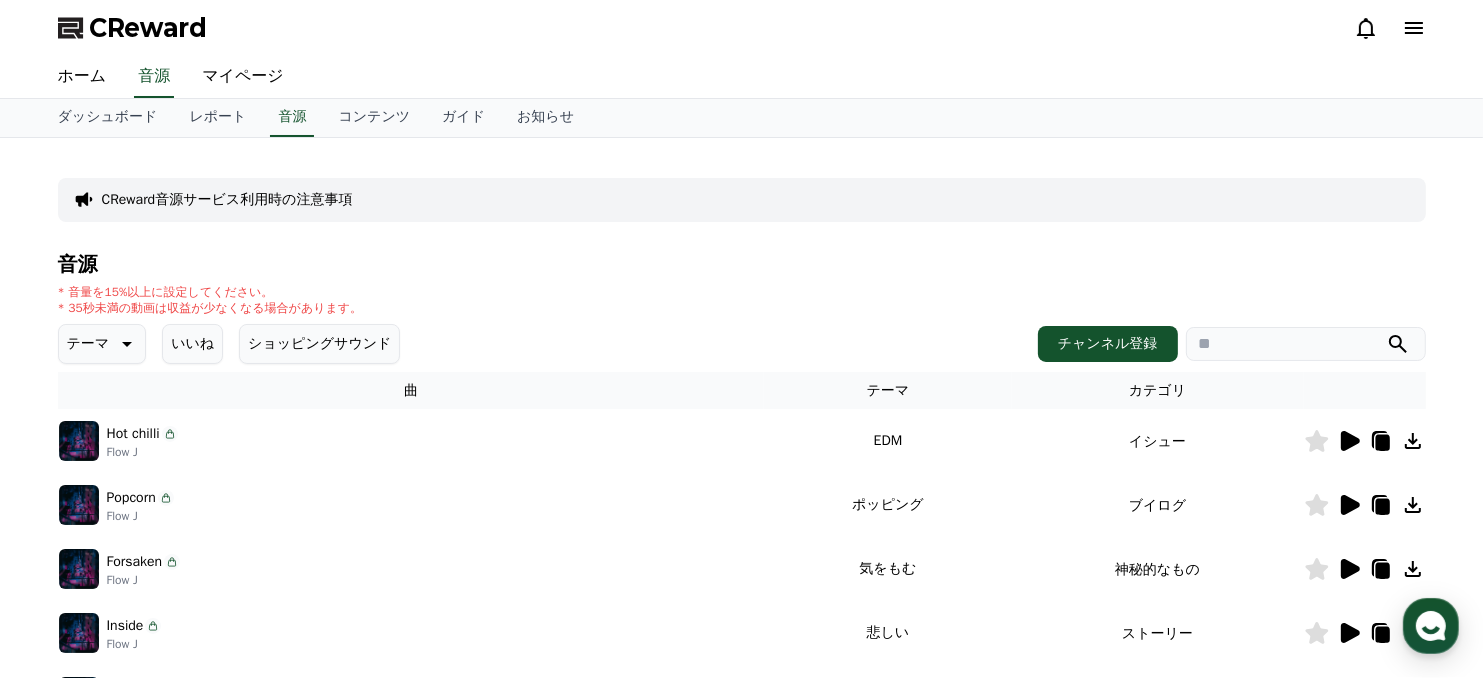 click at bounding box center [1306, 344] 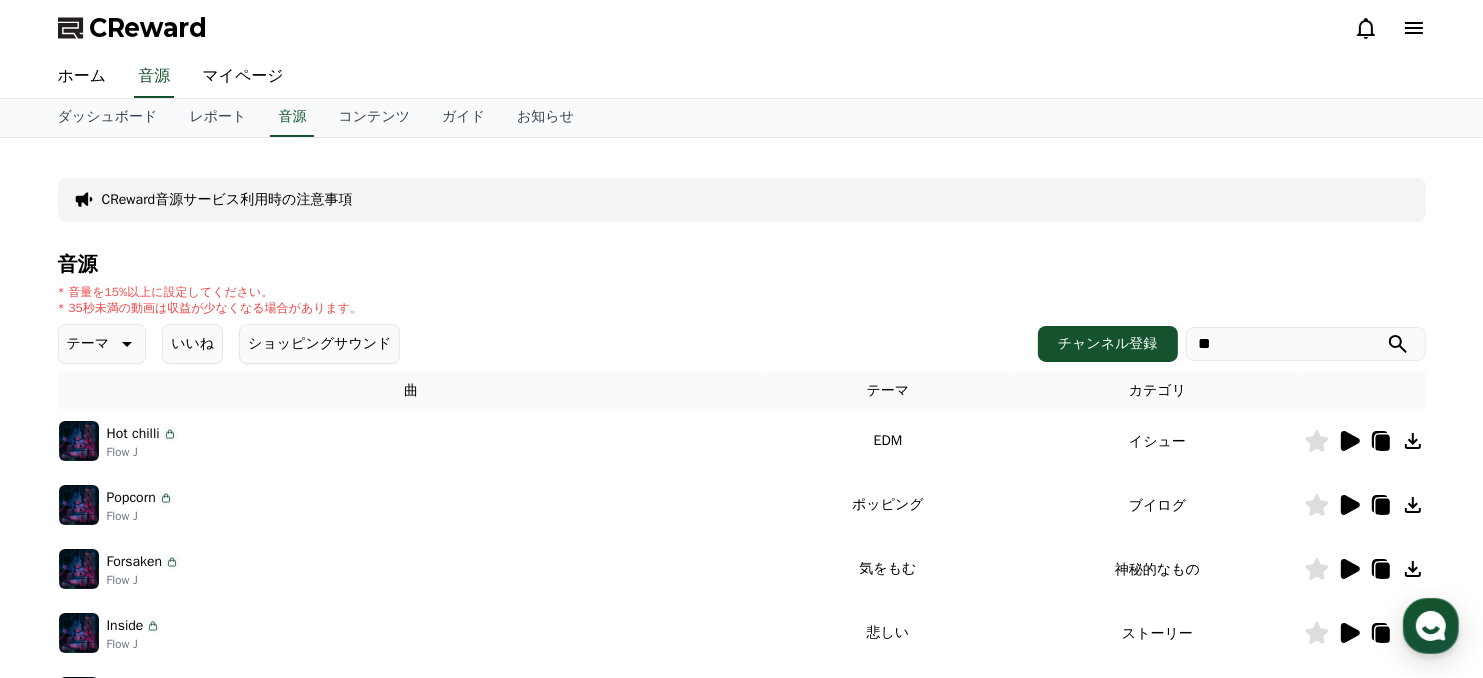 type on "**" 